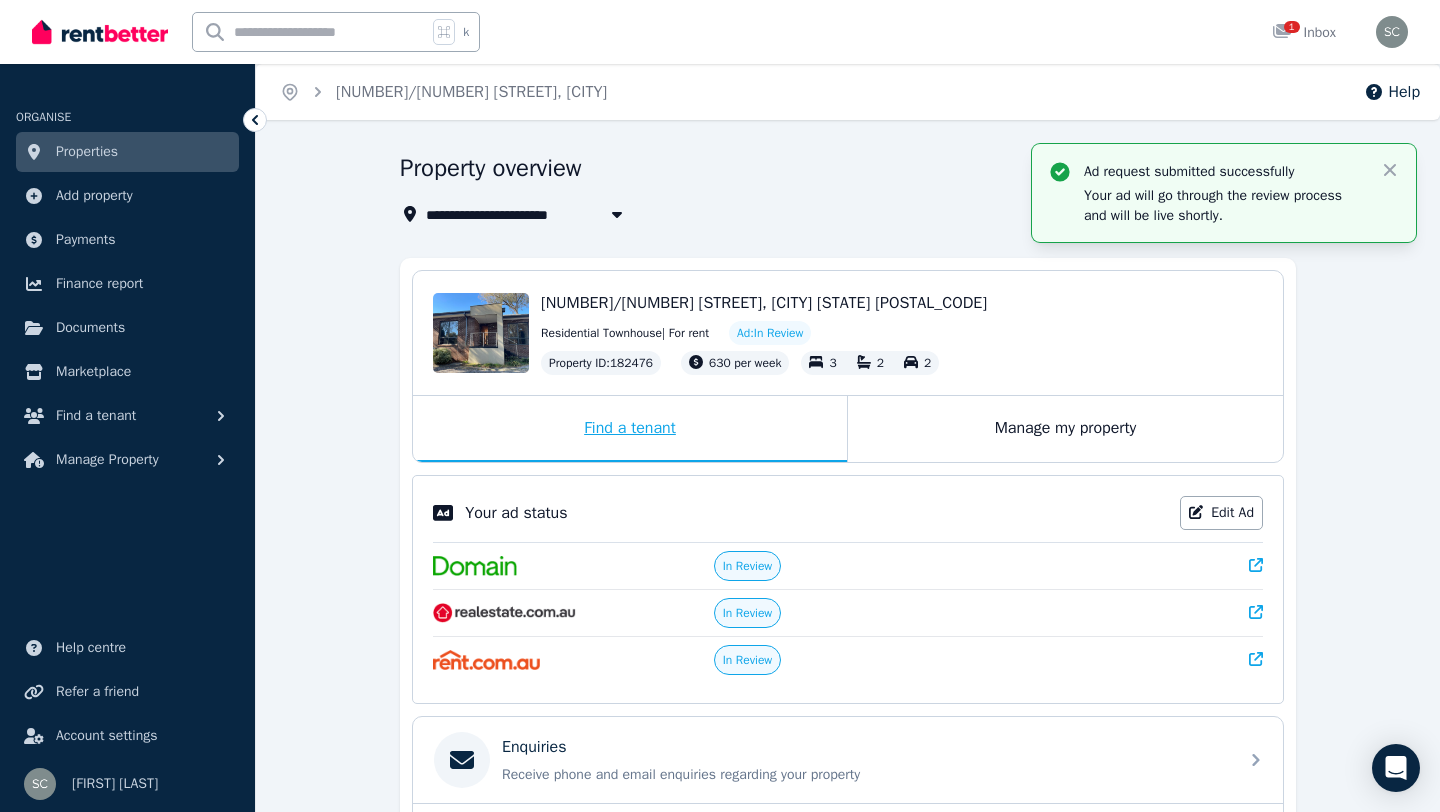 scroll, scrollTop: 0, scrollLeft: 0, axis: both 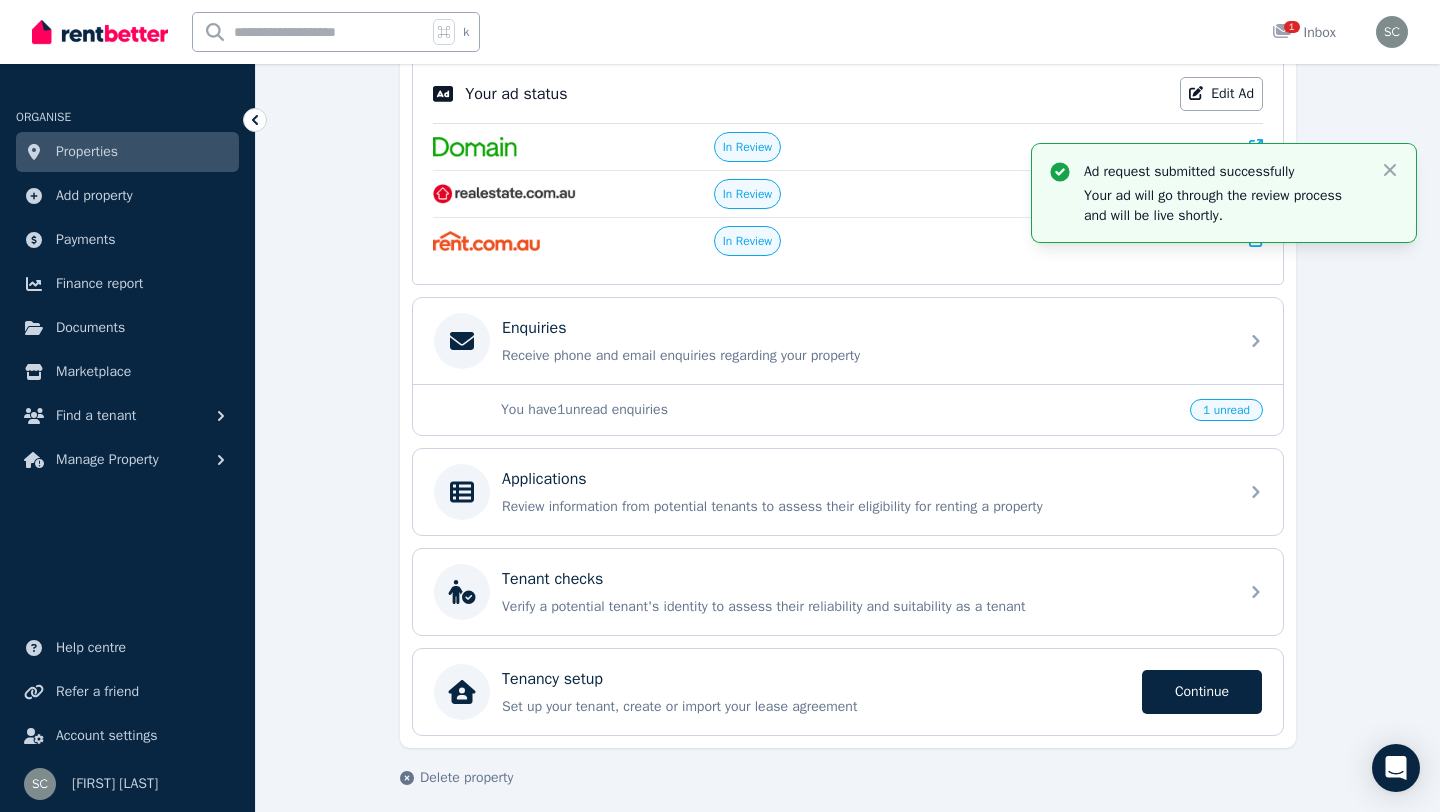 click on "1 unread" at bounding box center (1226, 410) 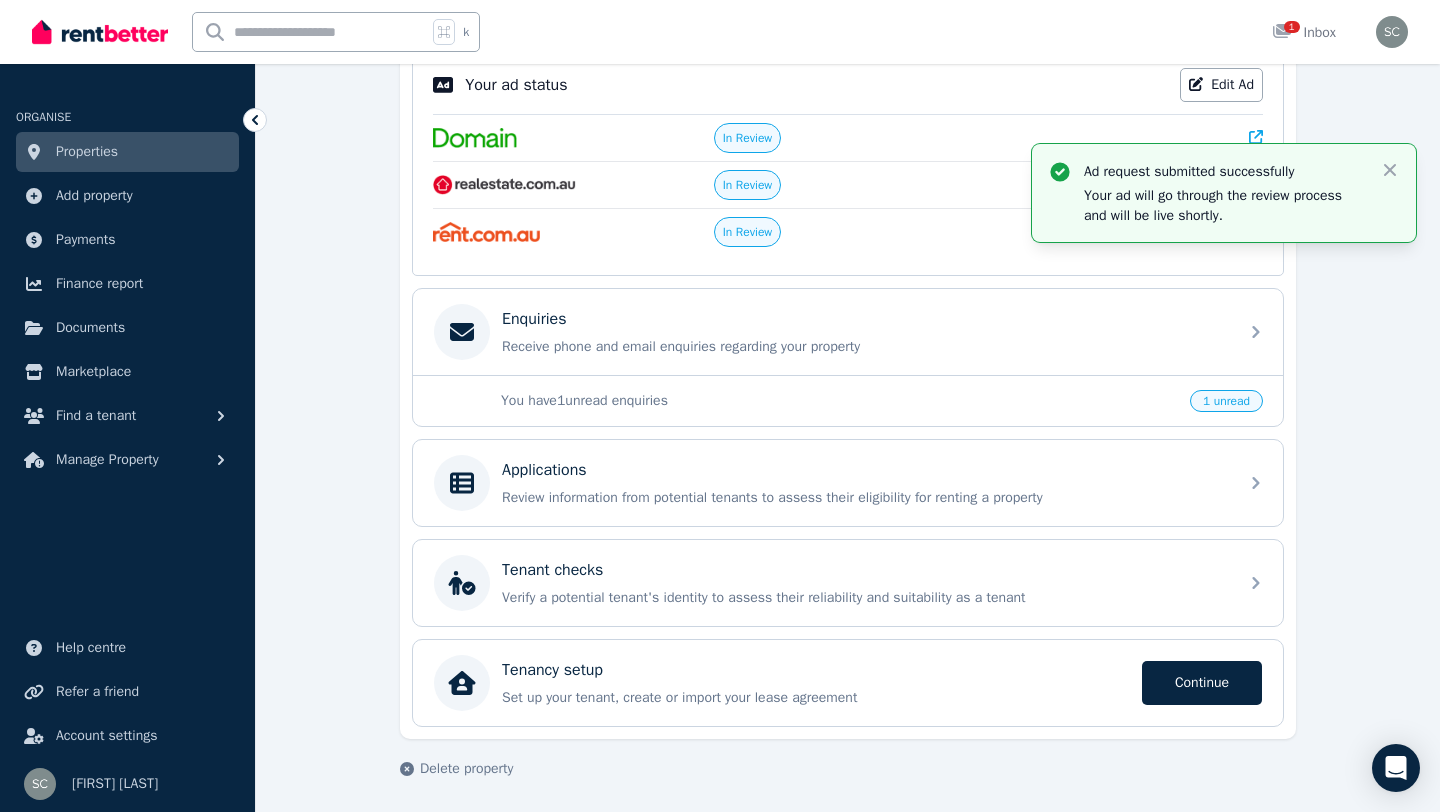 scroll, scrollTop: 431, scrollLeft: 0, axis: vertical 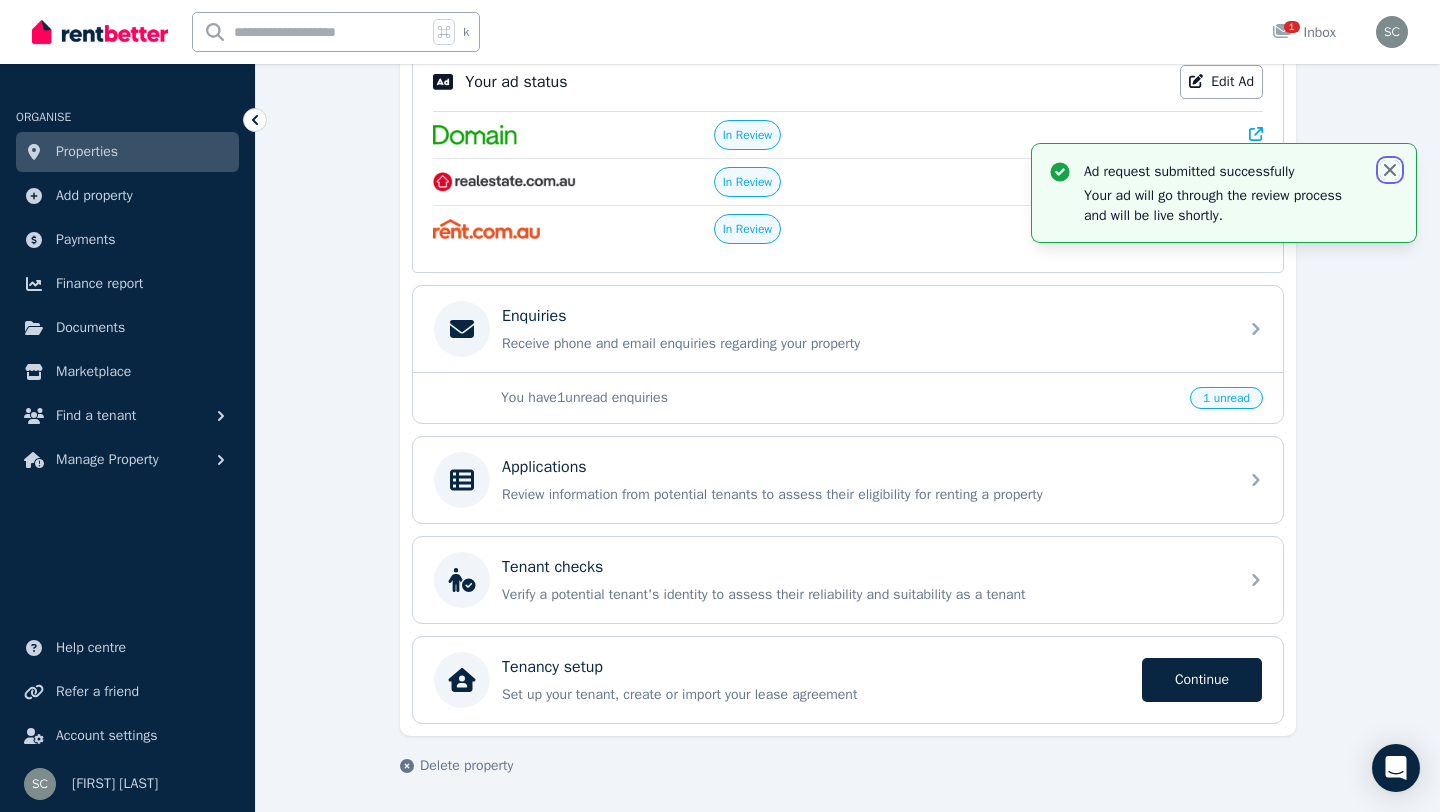 click 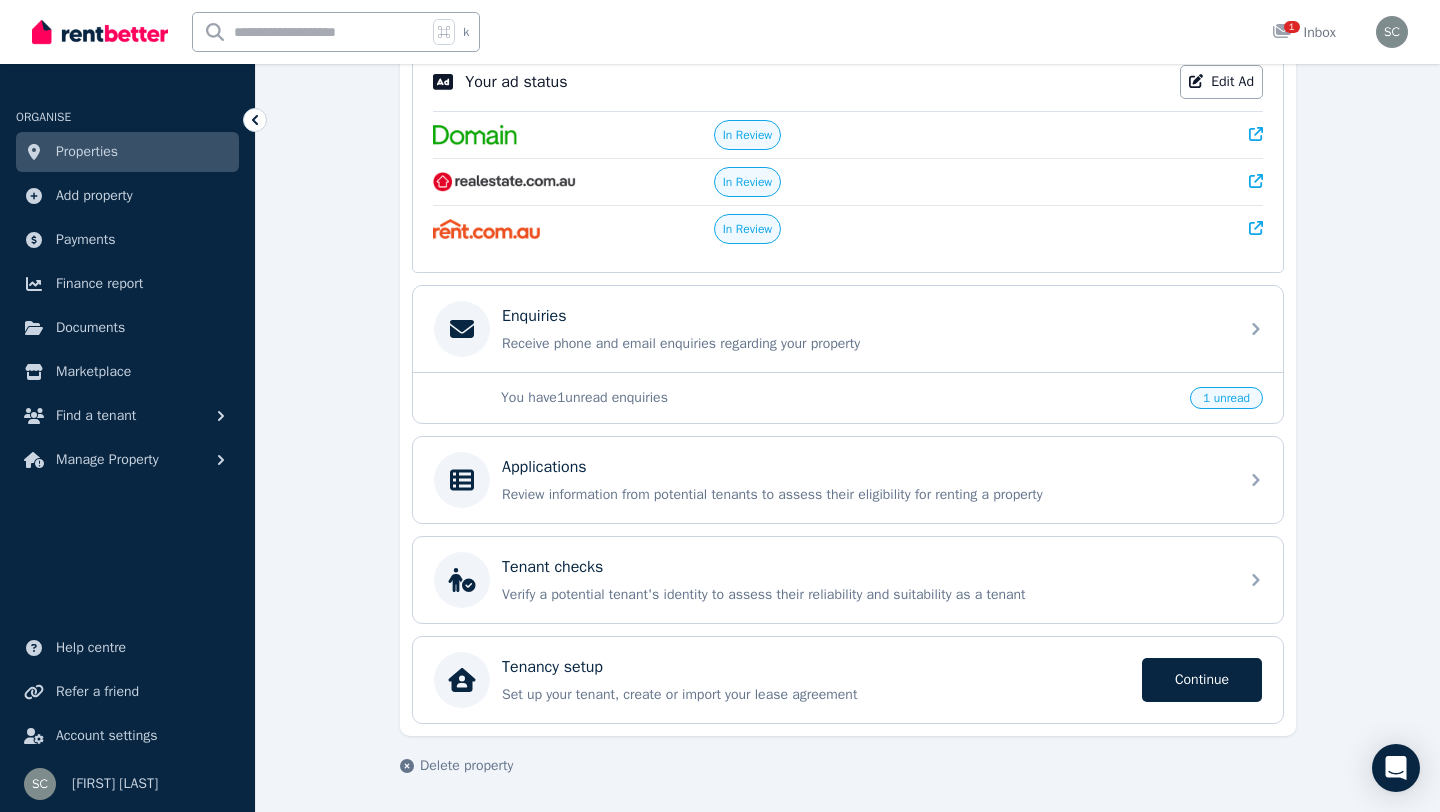 click on "You have  1  unread enquiries" at bounding box center [839, 398] 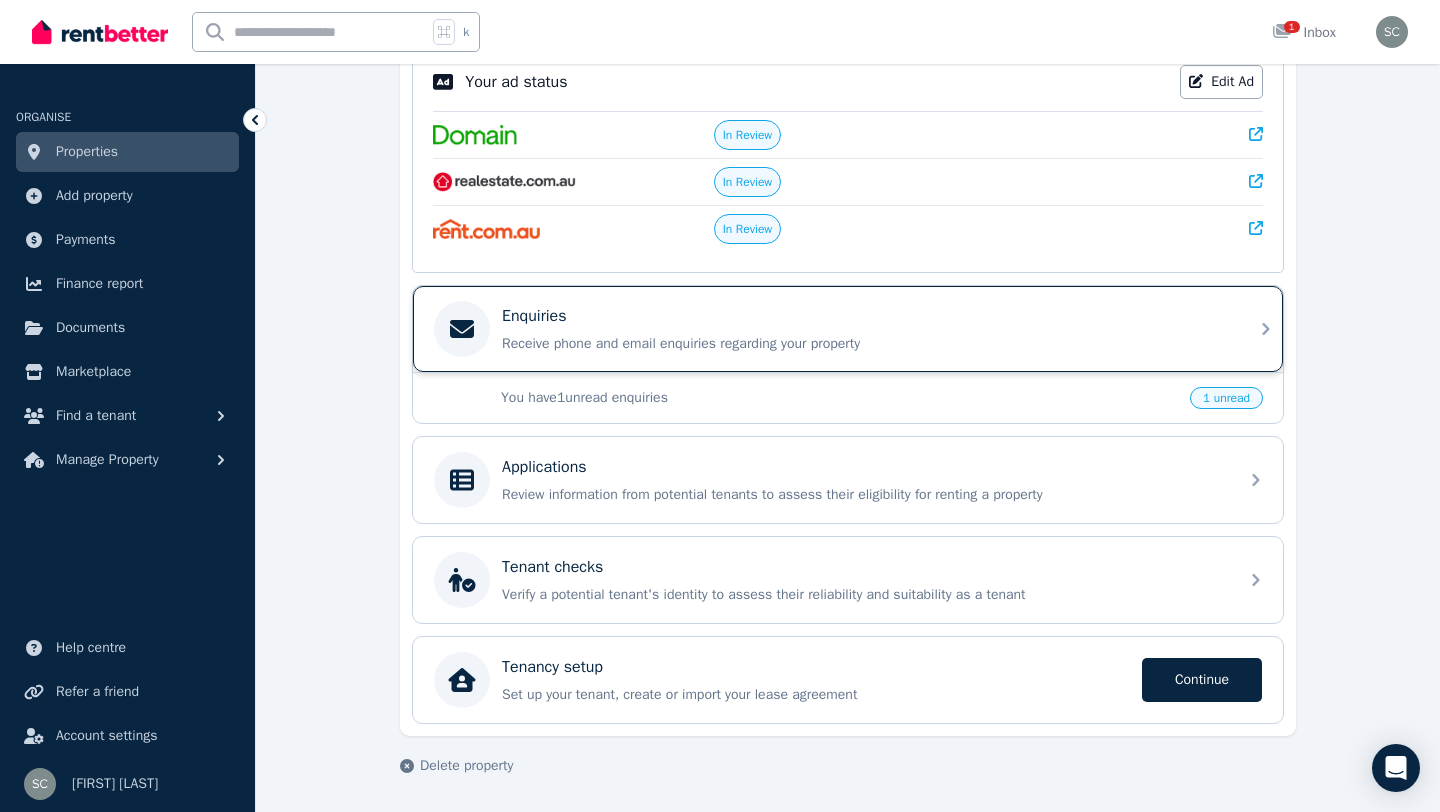 click on "Enquiries Receive phone and email enquiries regarding your property" at bounding box center (864, 329) 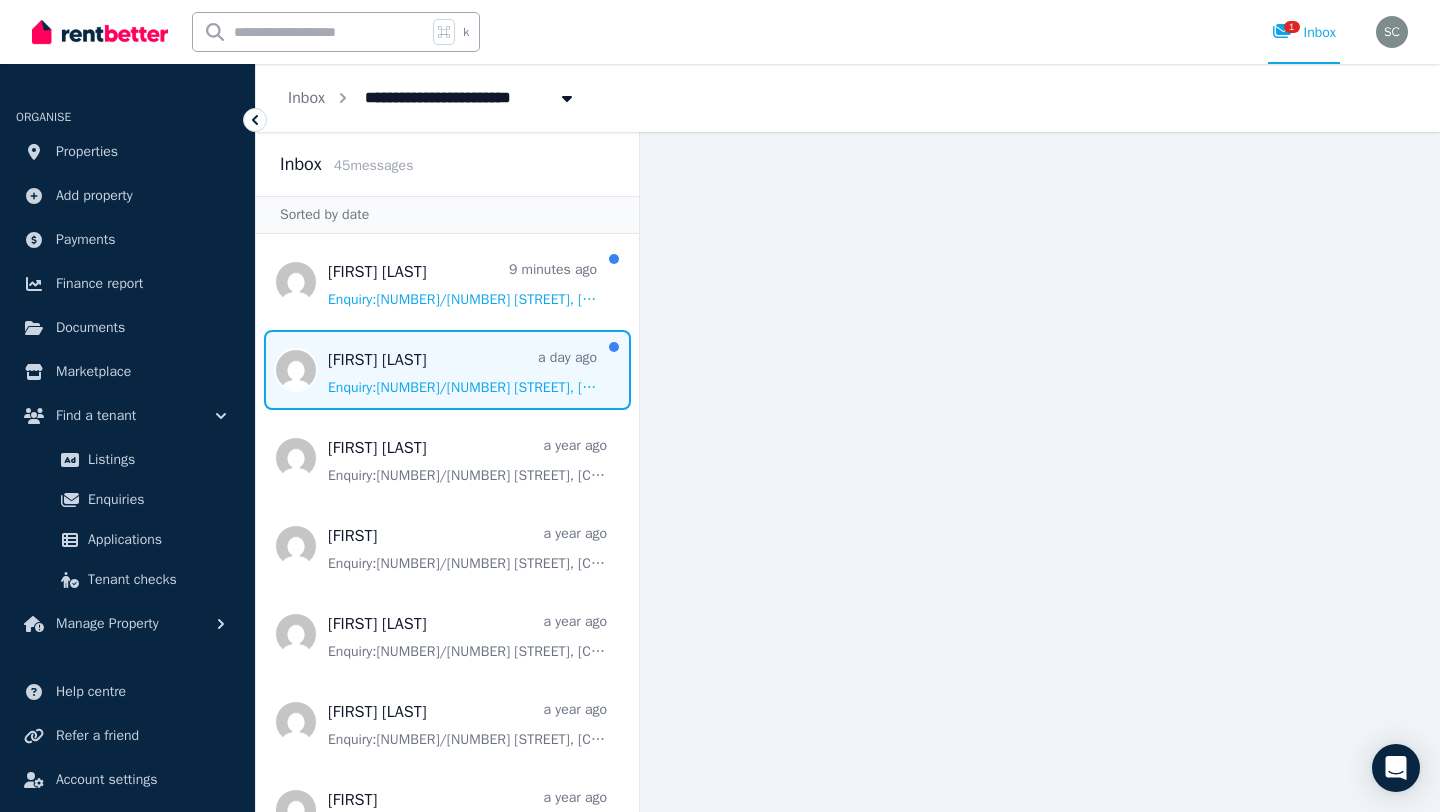 click at bounding box center (447, 370) 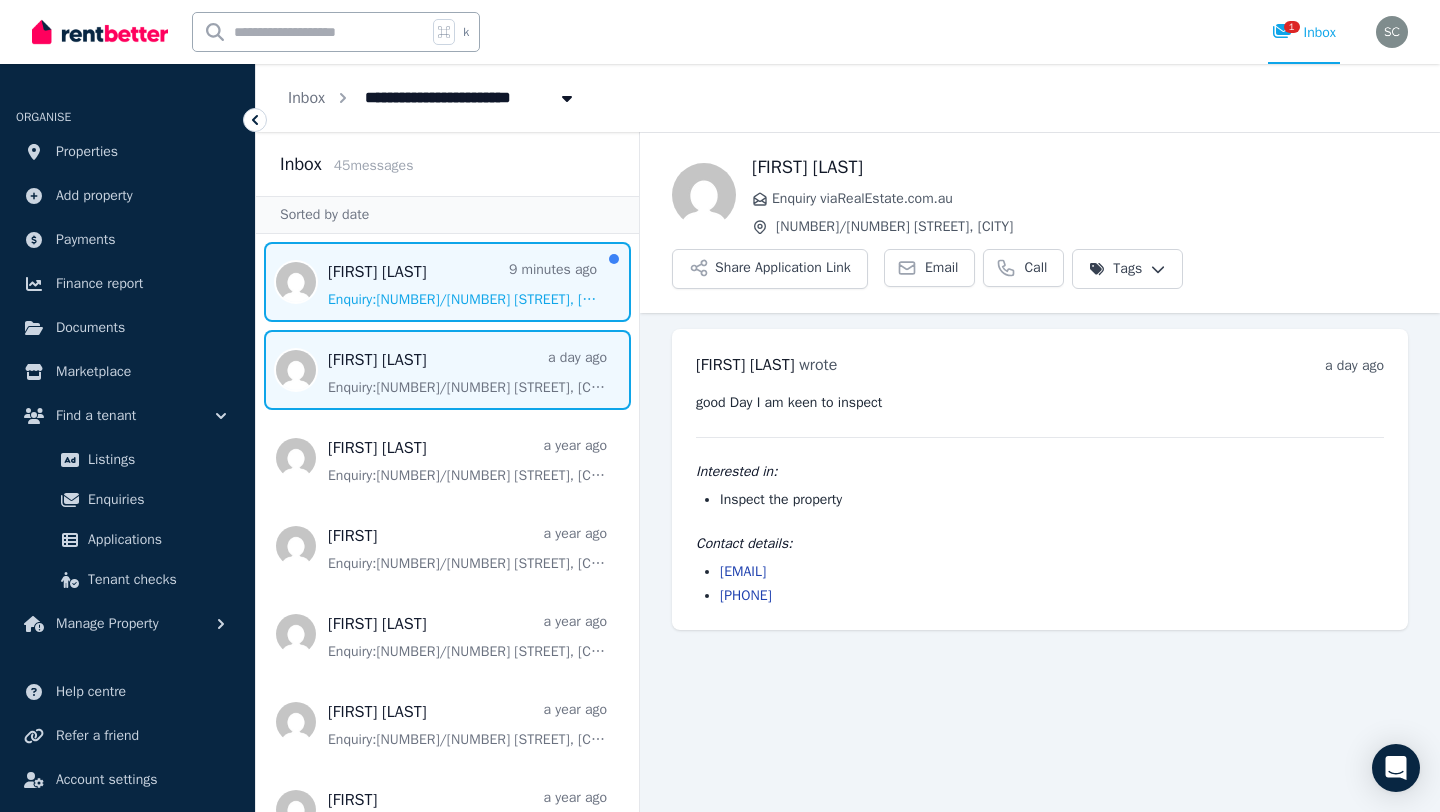 click at bounding box center [447, 282] 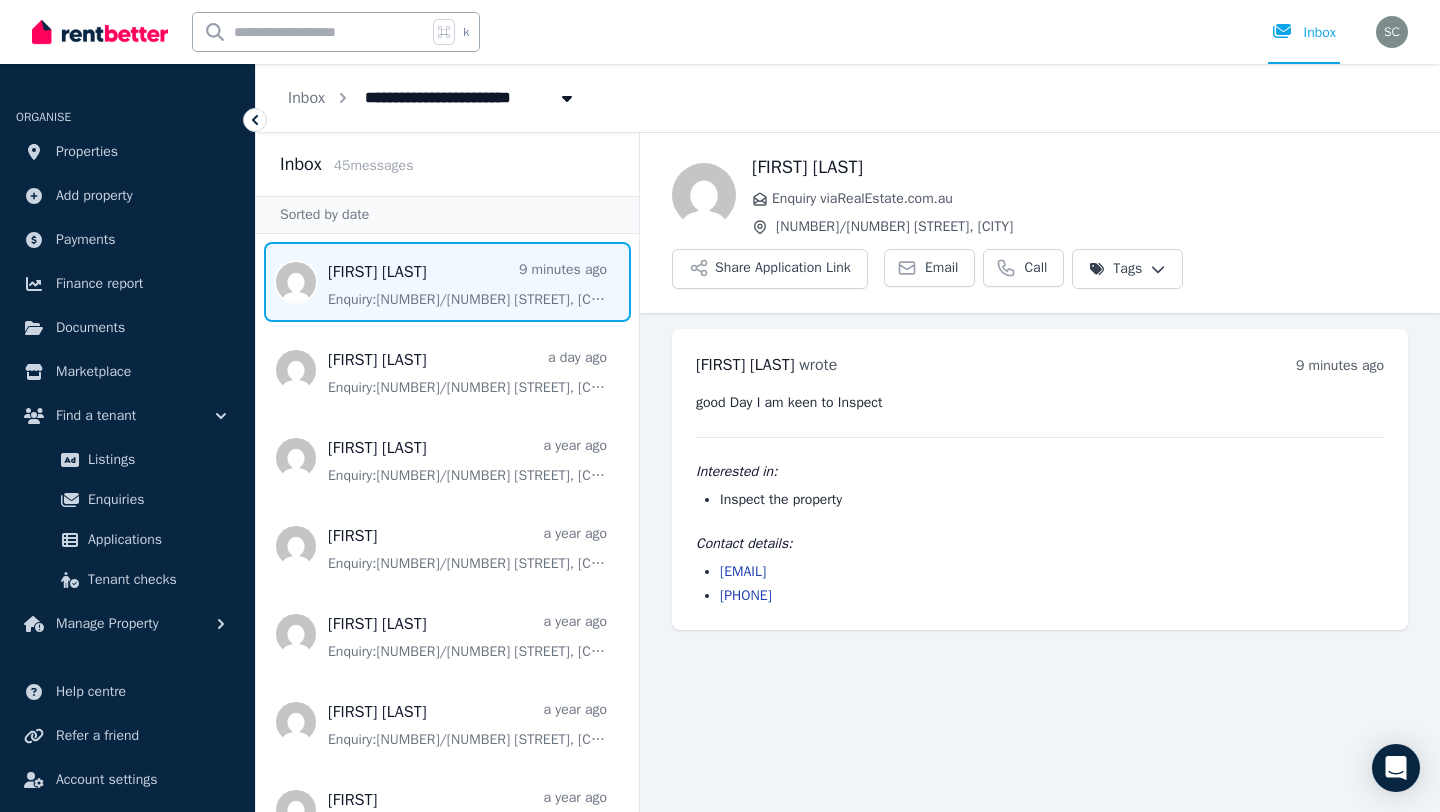 click at bounding box center (447, 282) 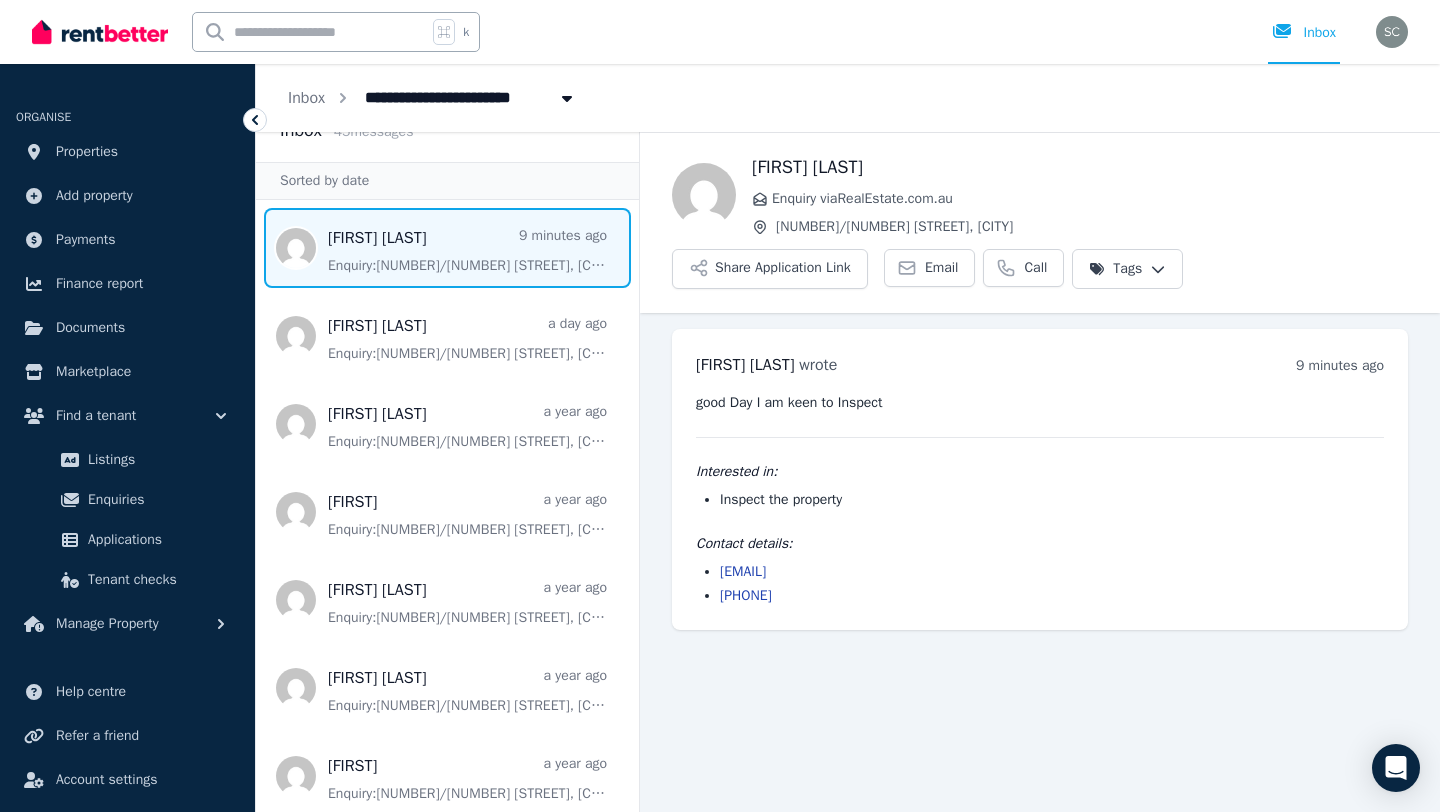 scroll, scrollTop: 0, scrollLeft: 0, axis: both 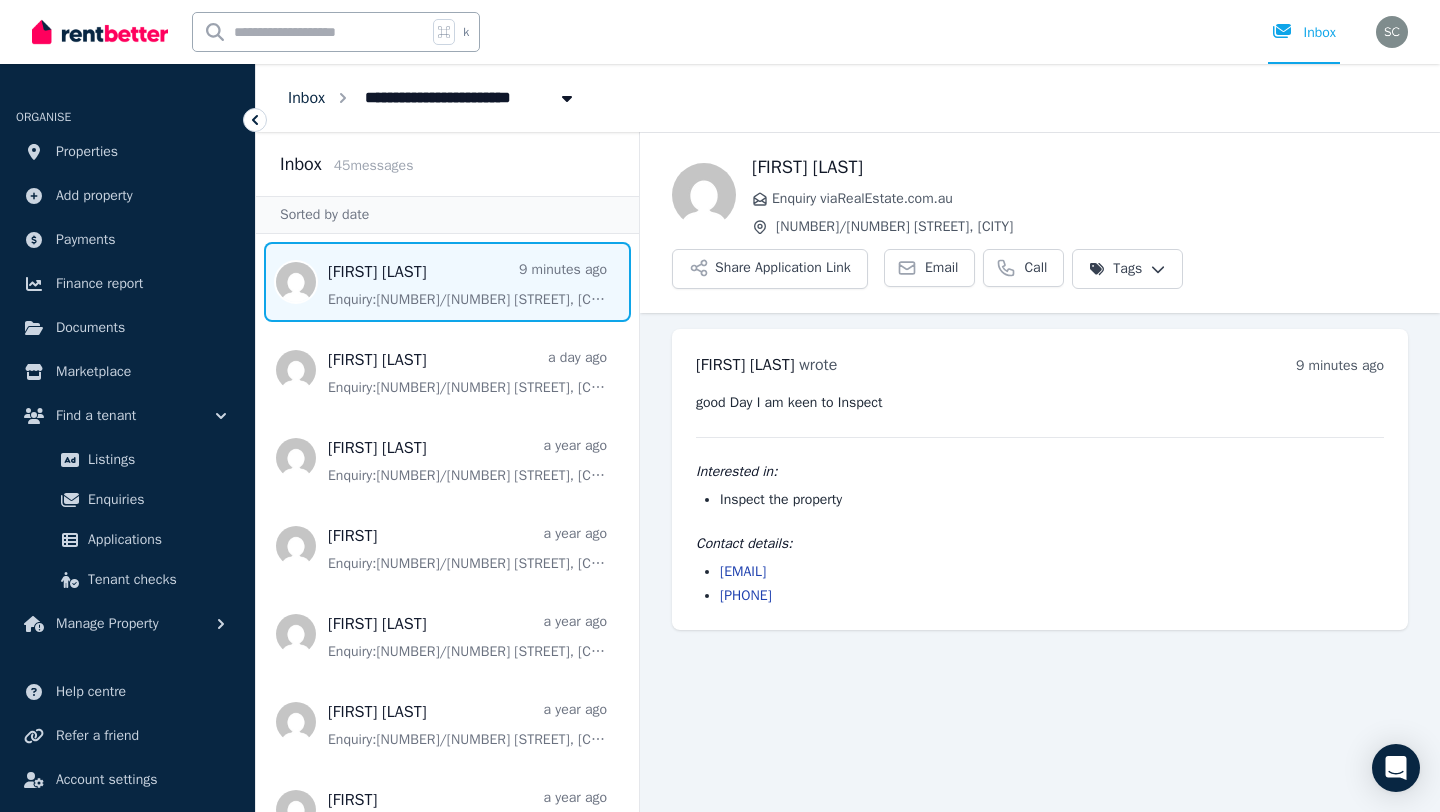 click on "Inbox" at bounding box center [306, 98] 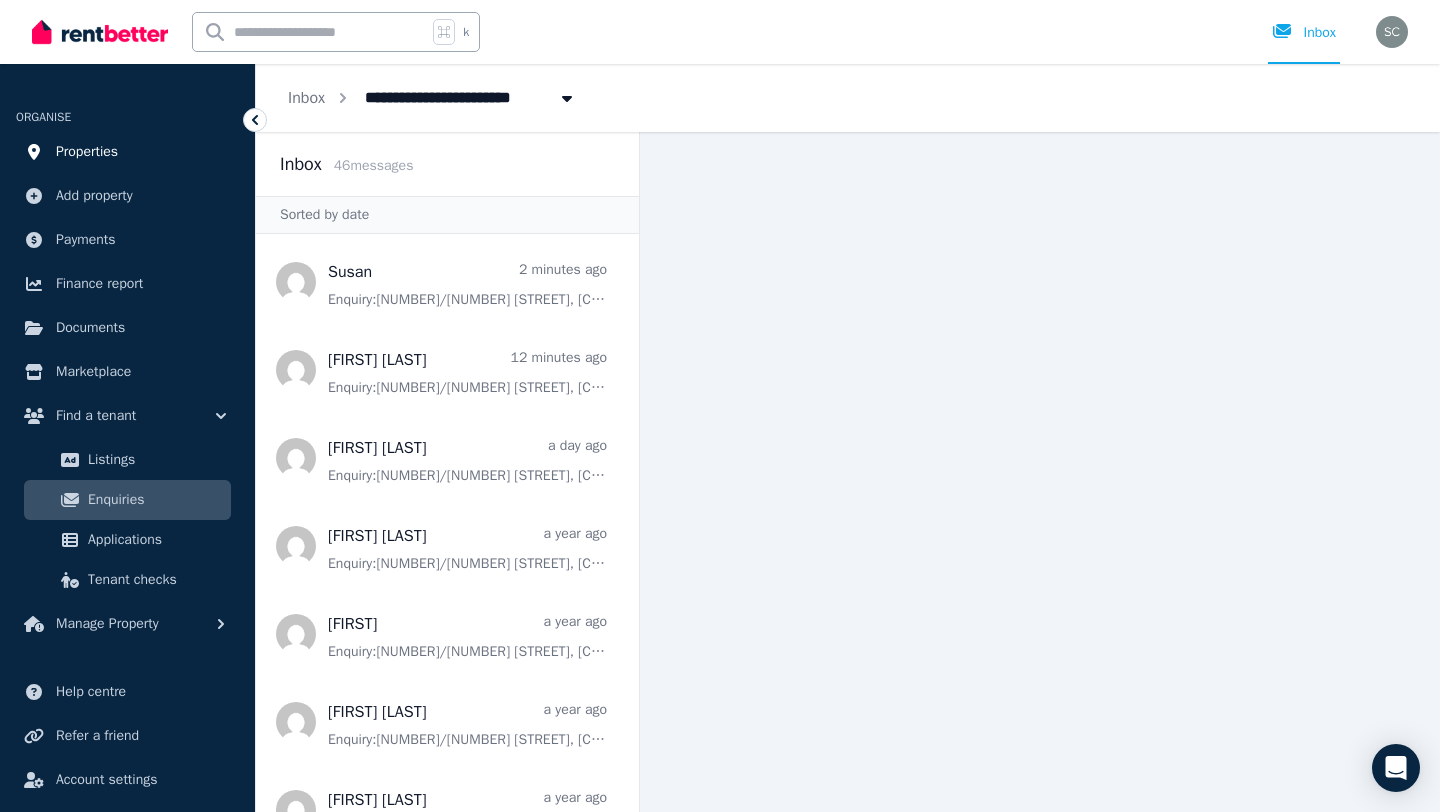 click on "Properties" at bounding box center (87, 152) 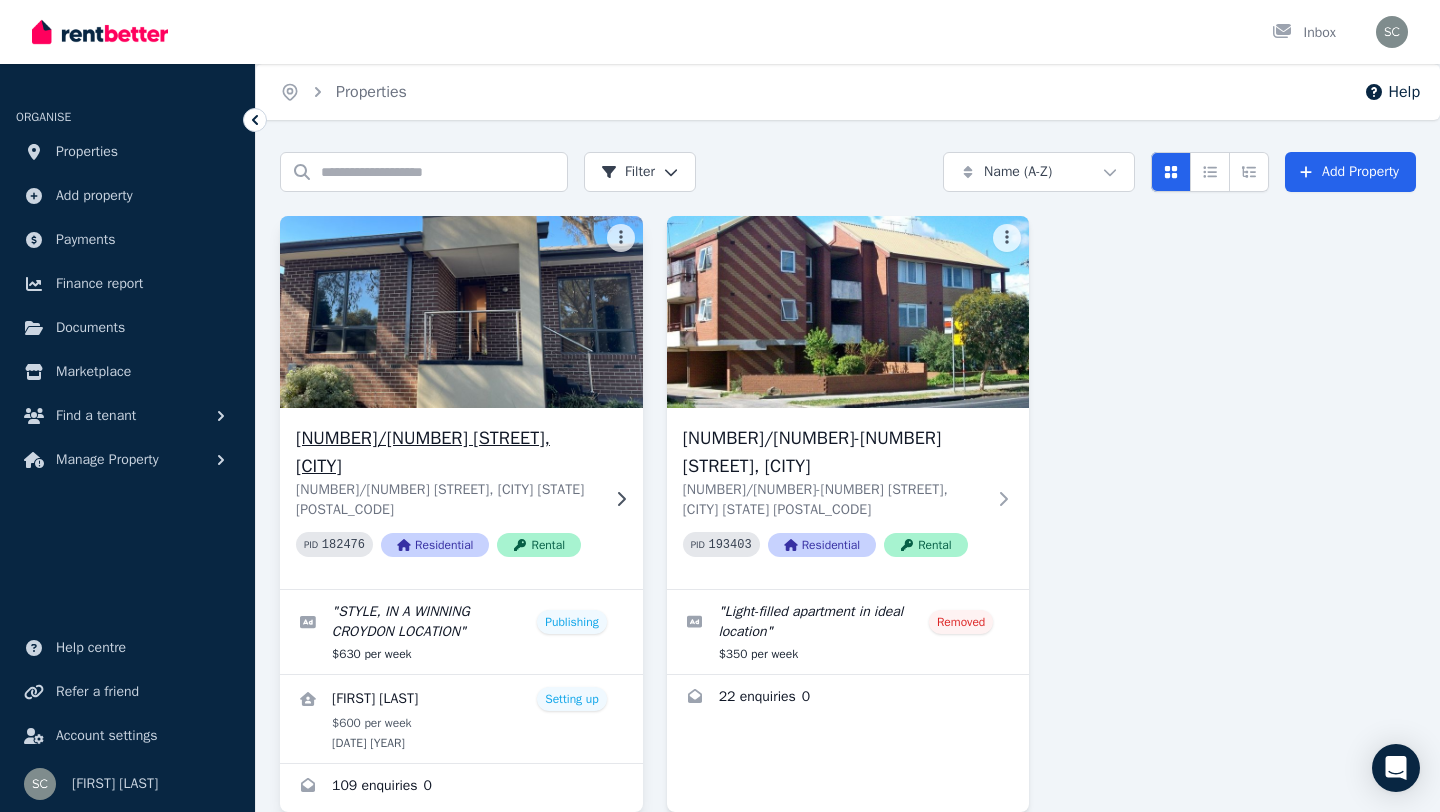 click on "[NUMBER]/[NUMBER] [STREET], [CITY]" at bounding box center [447, 452] 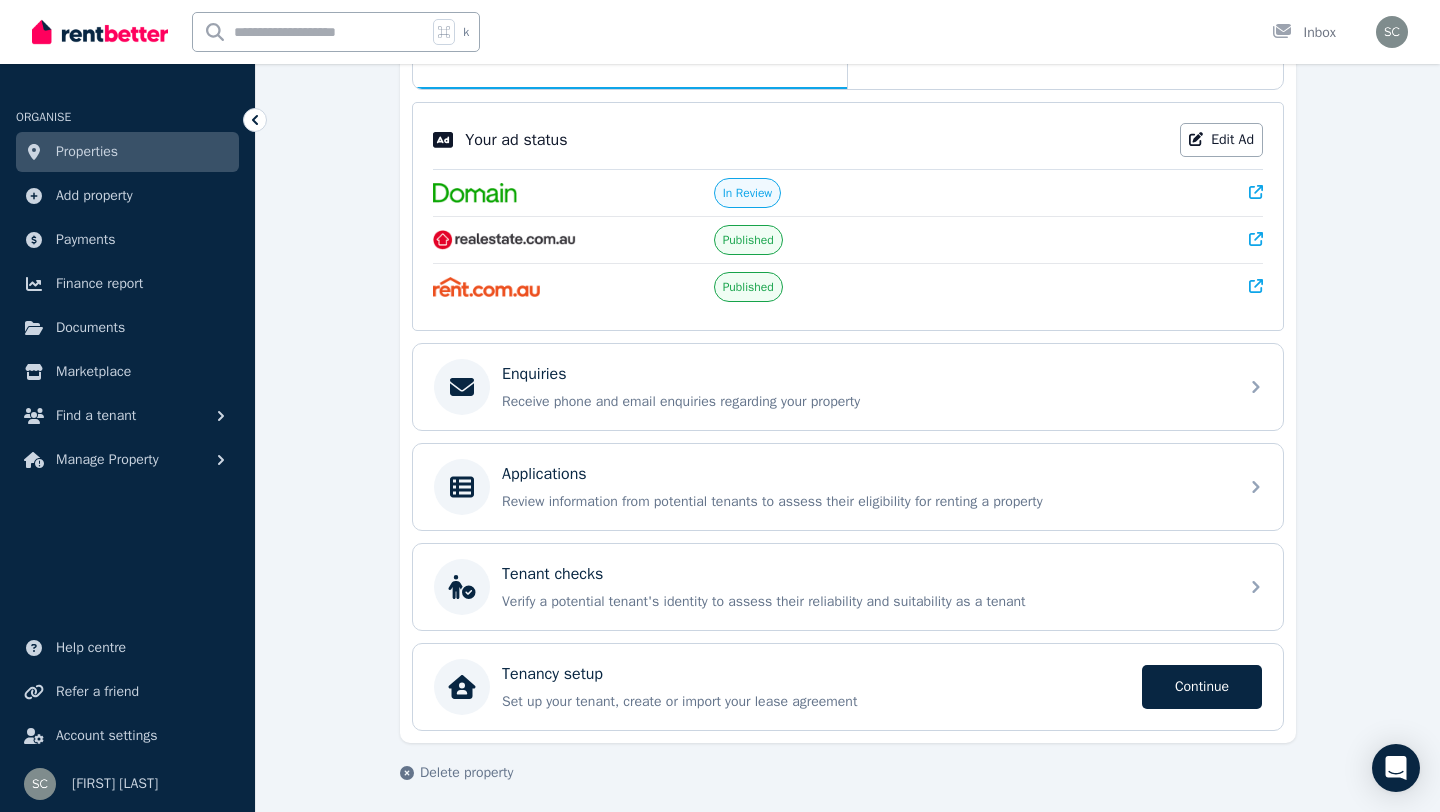 scroll, scrollTop: 380, scrollLeft: 0, axis: vertical 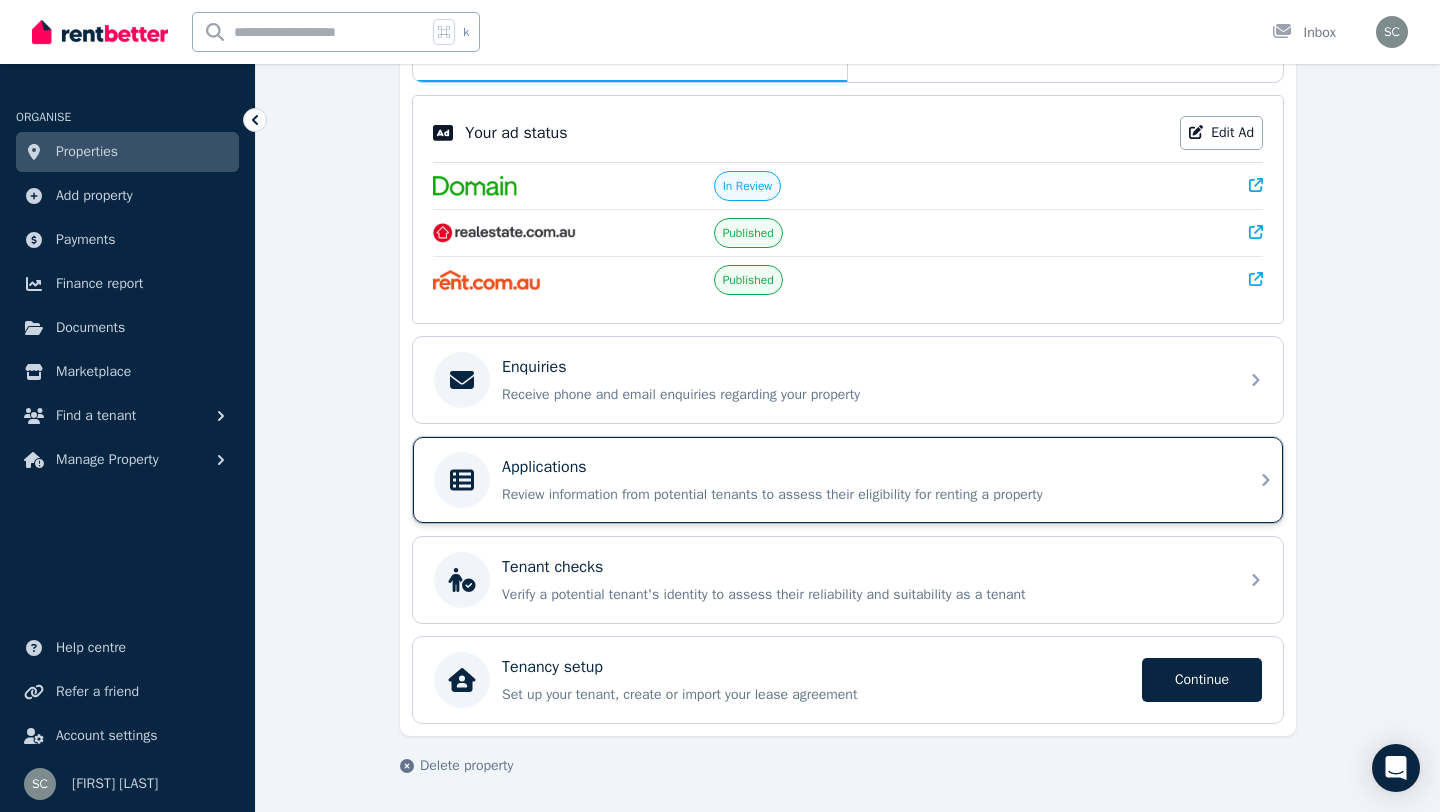 click on "Applications" at bounding box center (864, 467) 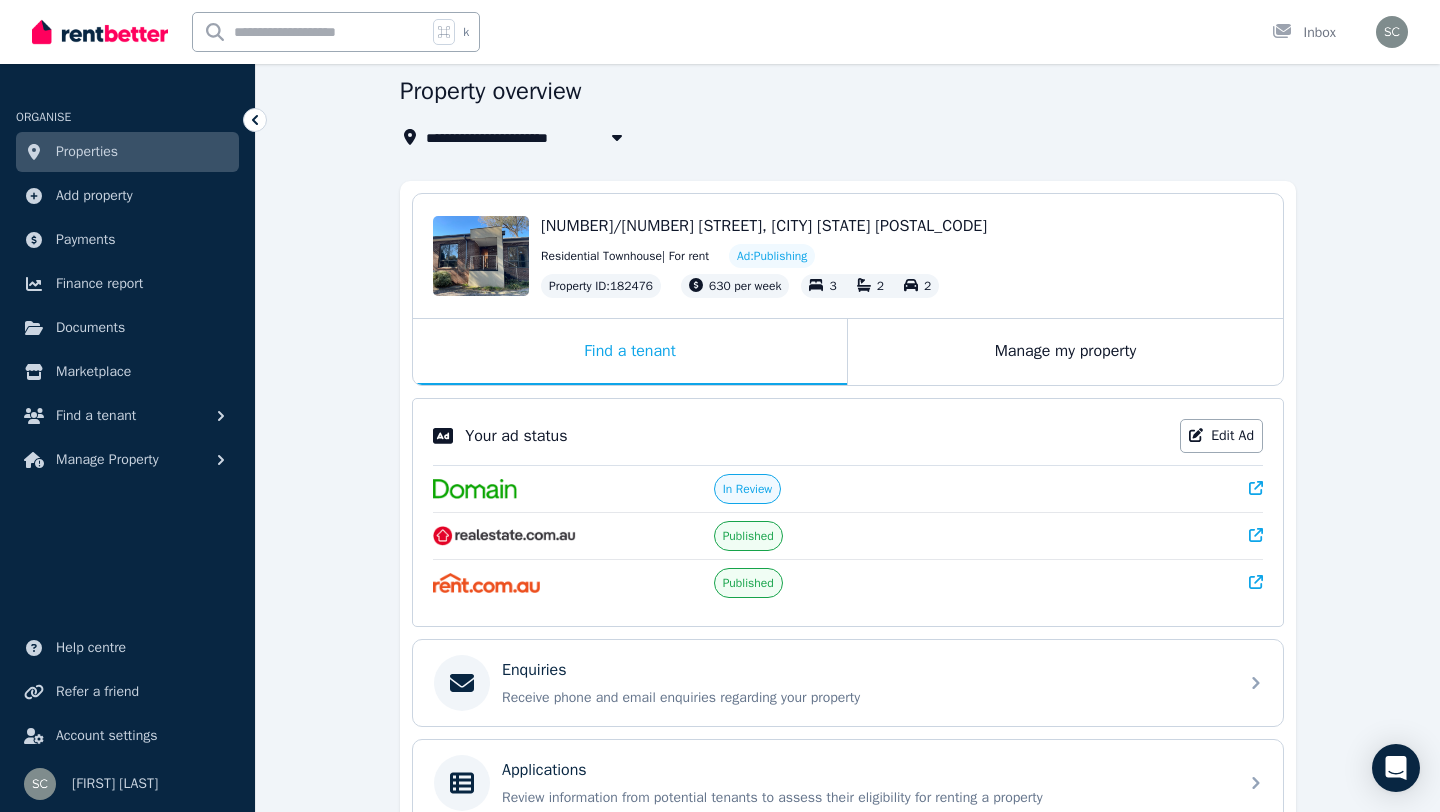 scroll, scrollTop: 82, scrollLeft: 0, axis: vertical 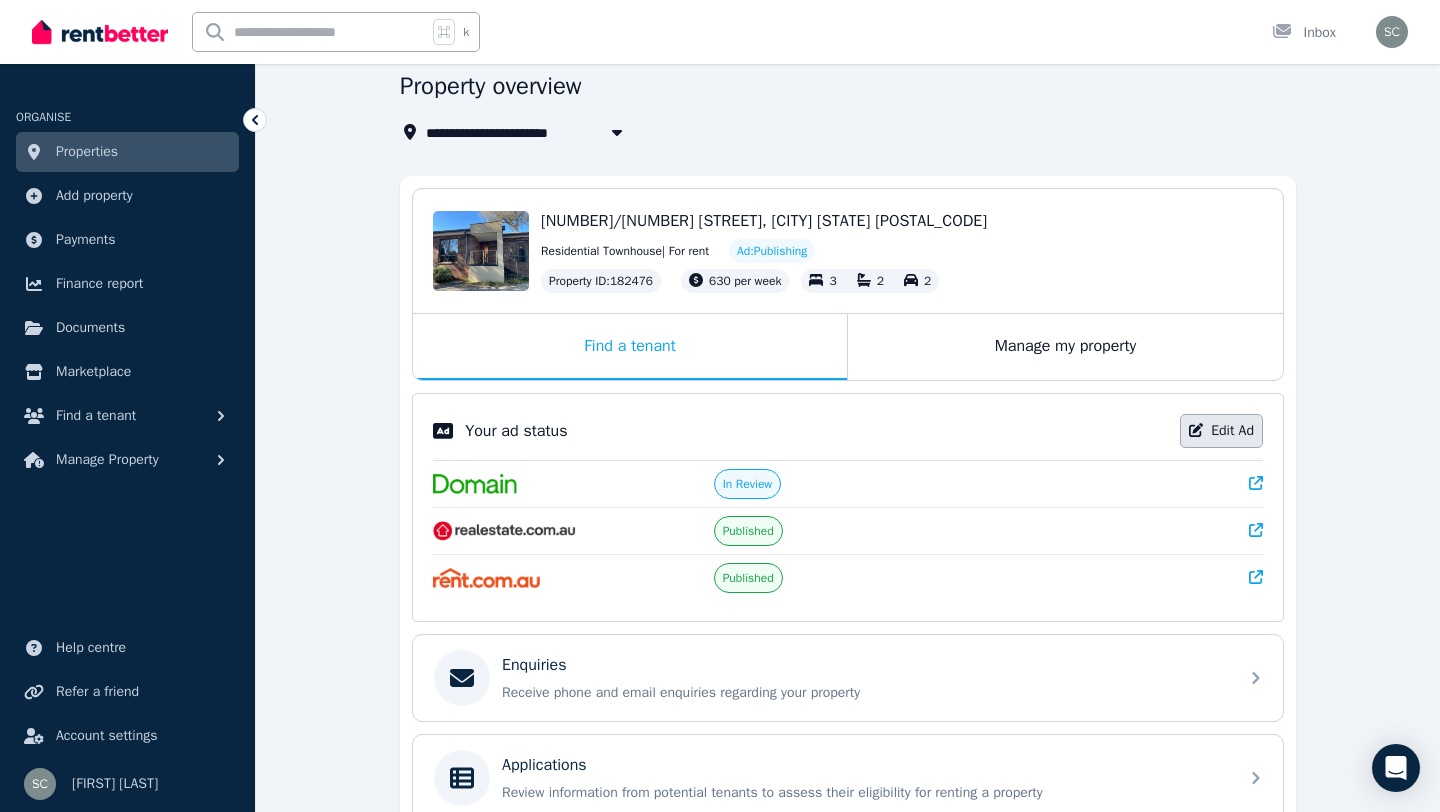 click on "Edit Ad" at bounding box center [1221, 431] 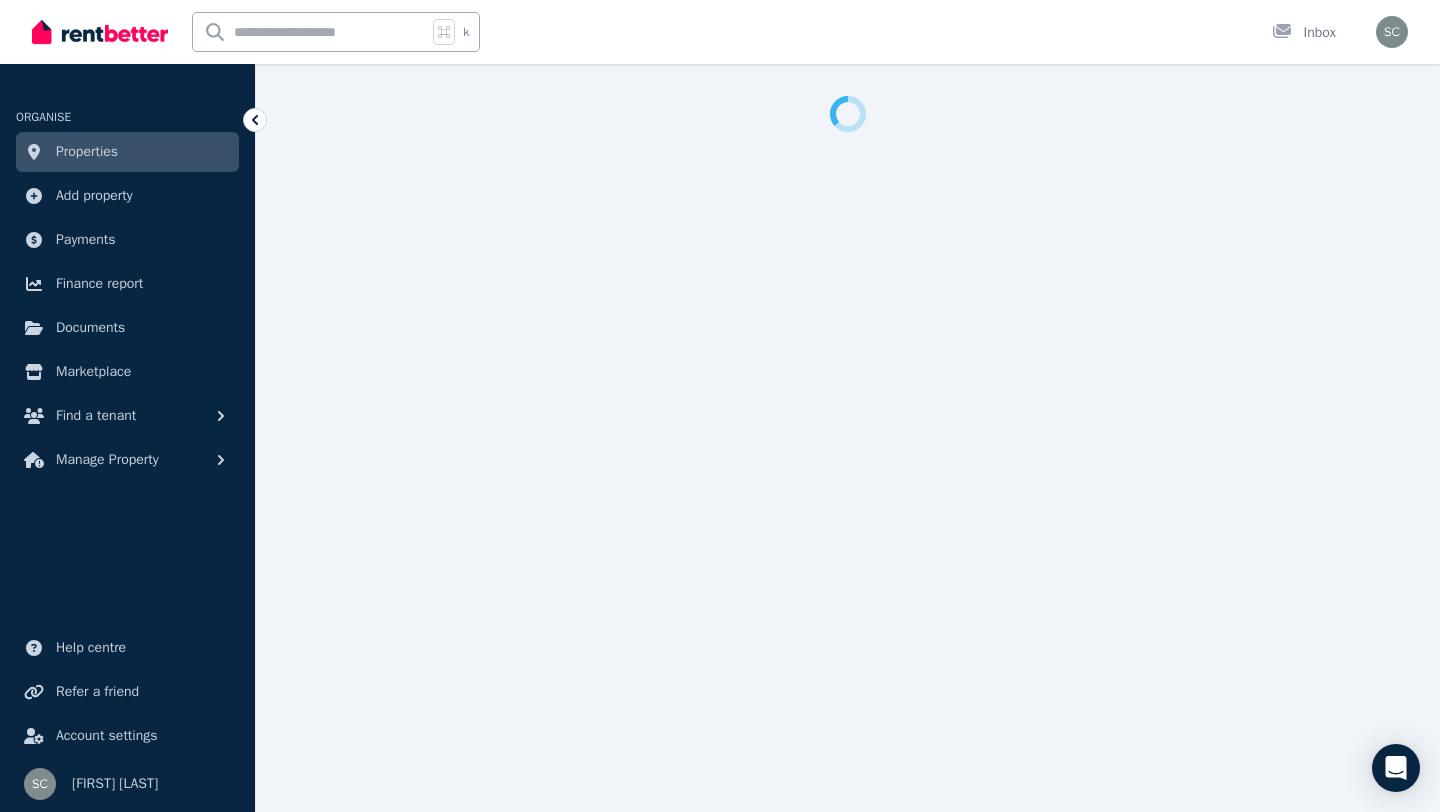 select on "***" 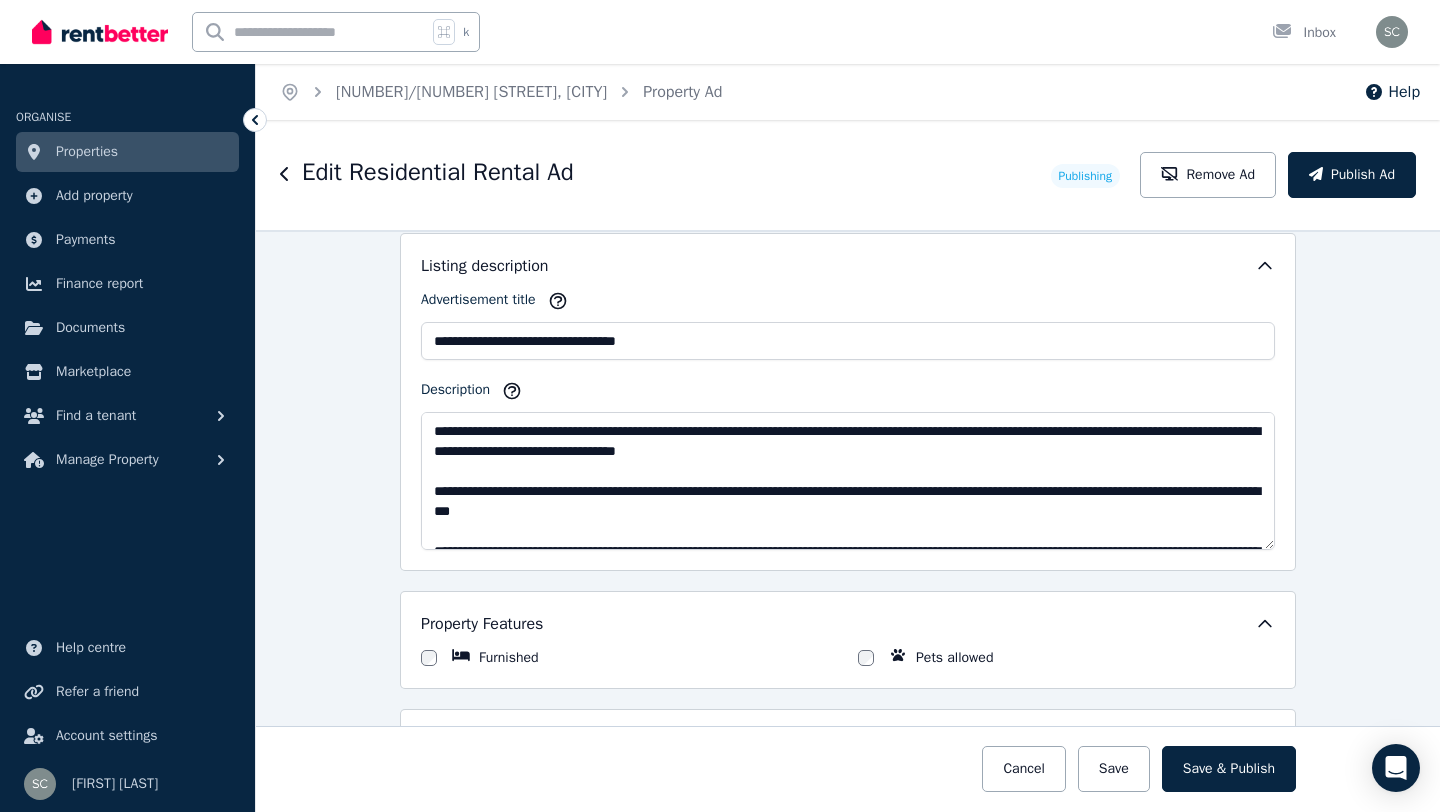 scroll, scrollTop: 1266, scrollLeft: 0, axis: vertical 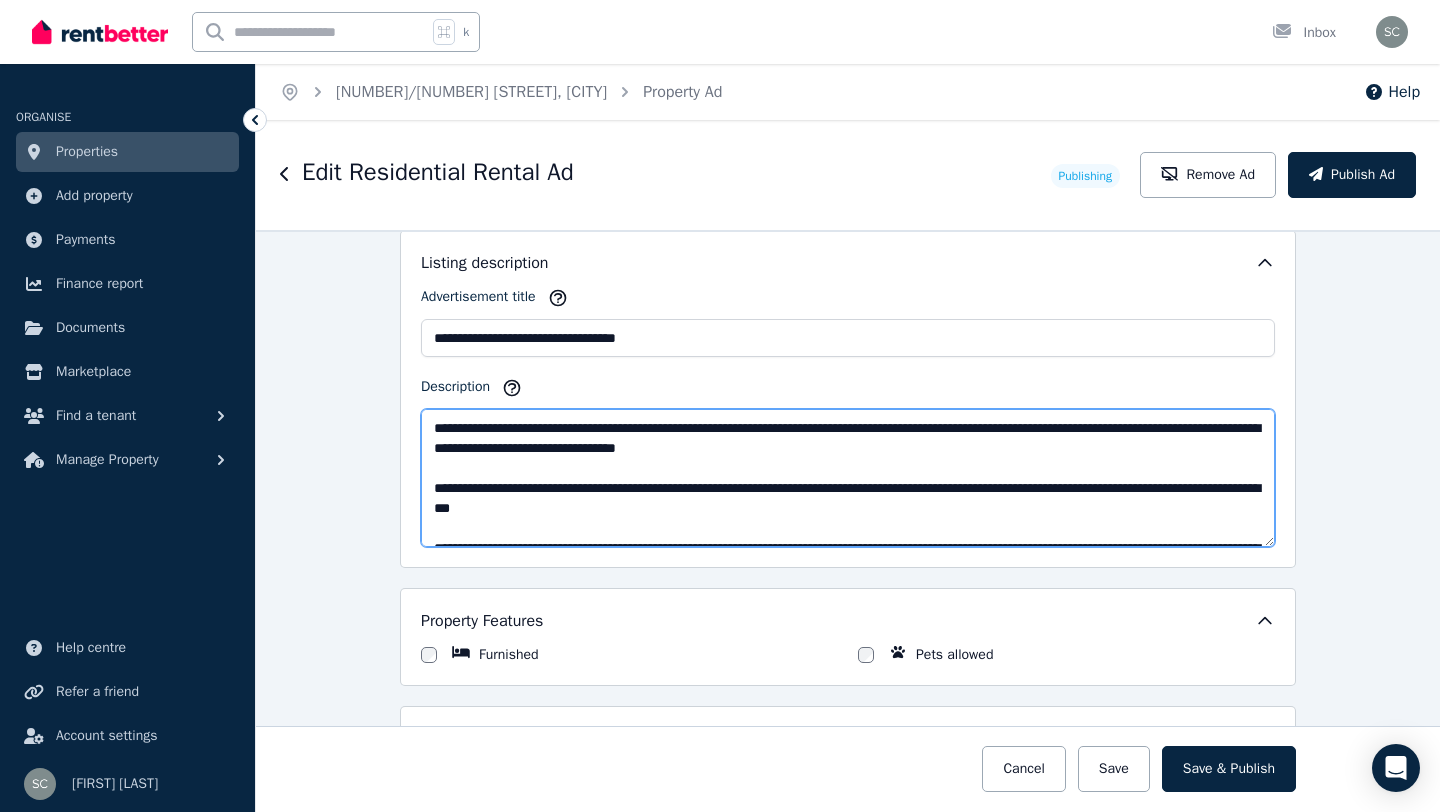 click on "Description" at bounding box center [848, 478] 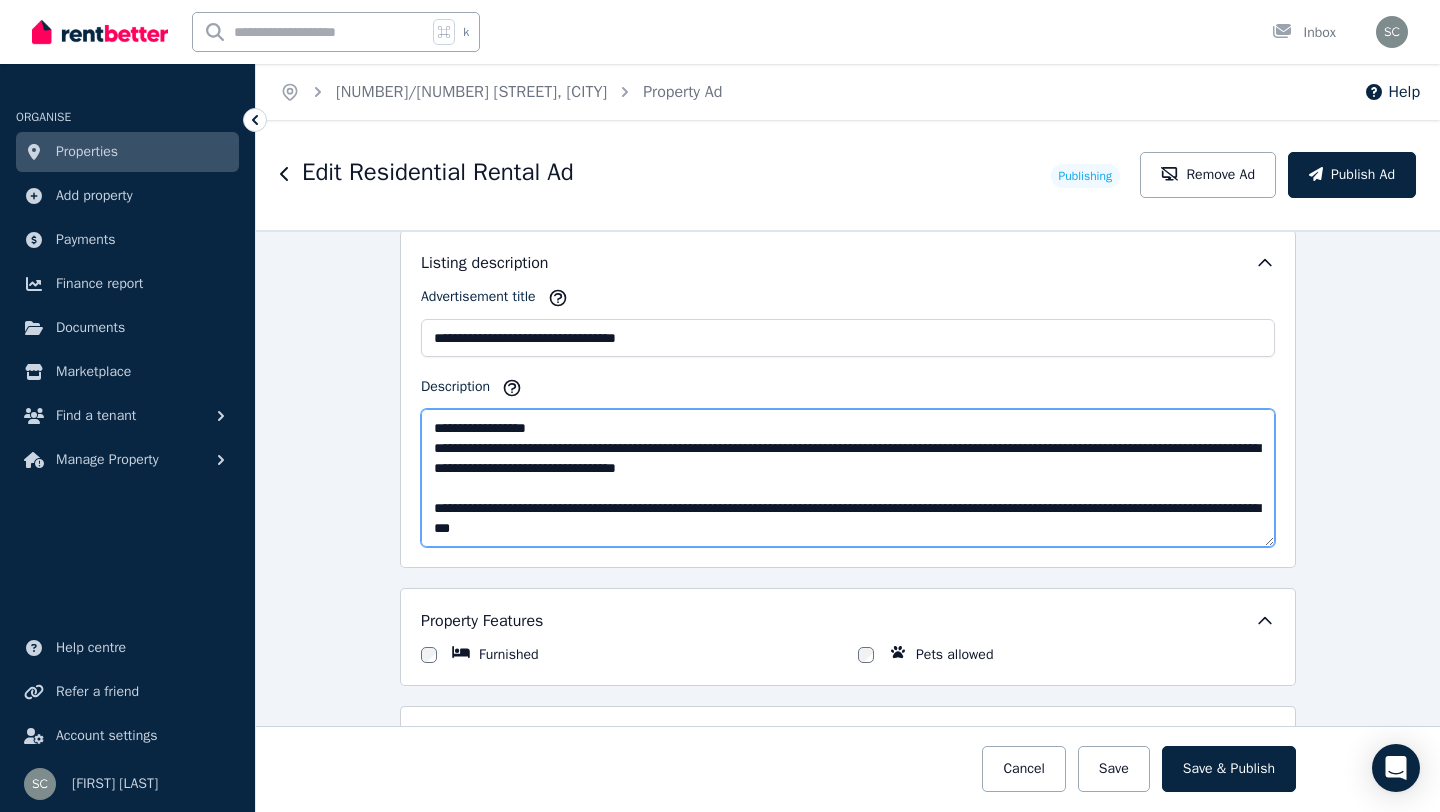 paste on "**********" 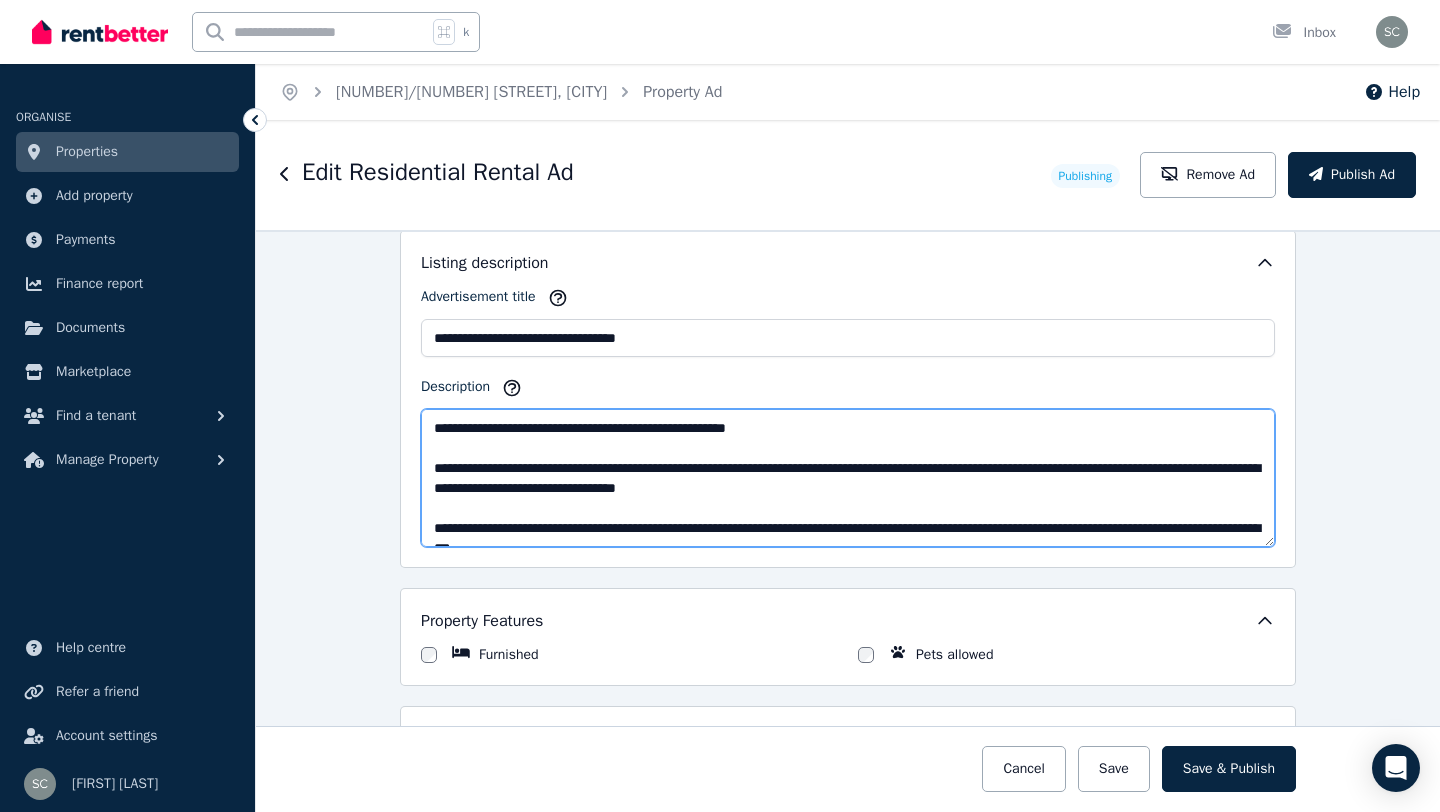 drag, startPoint x: 557, startPoint y: 427, endPoint x: 527, endPoint y: 428, distance: 30.016663 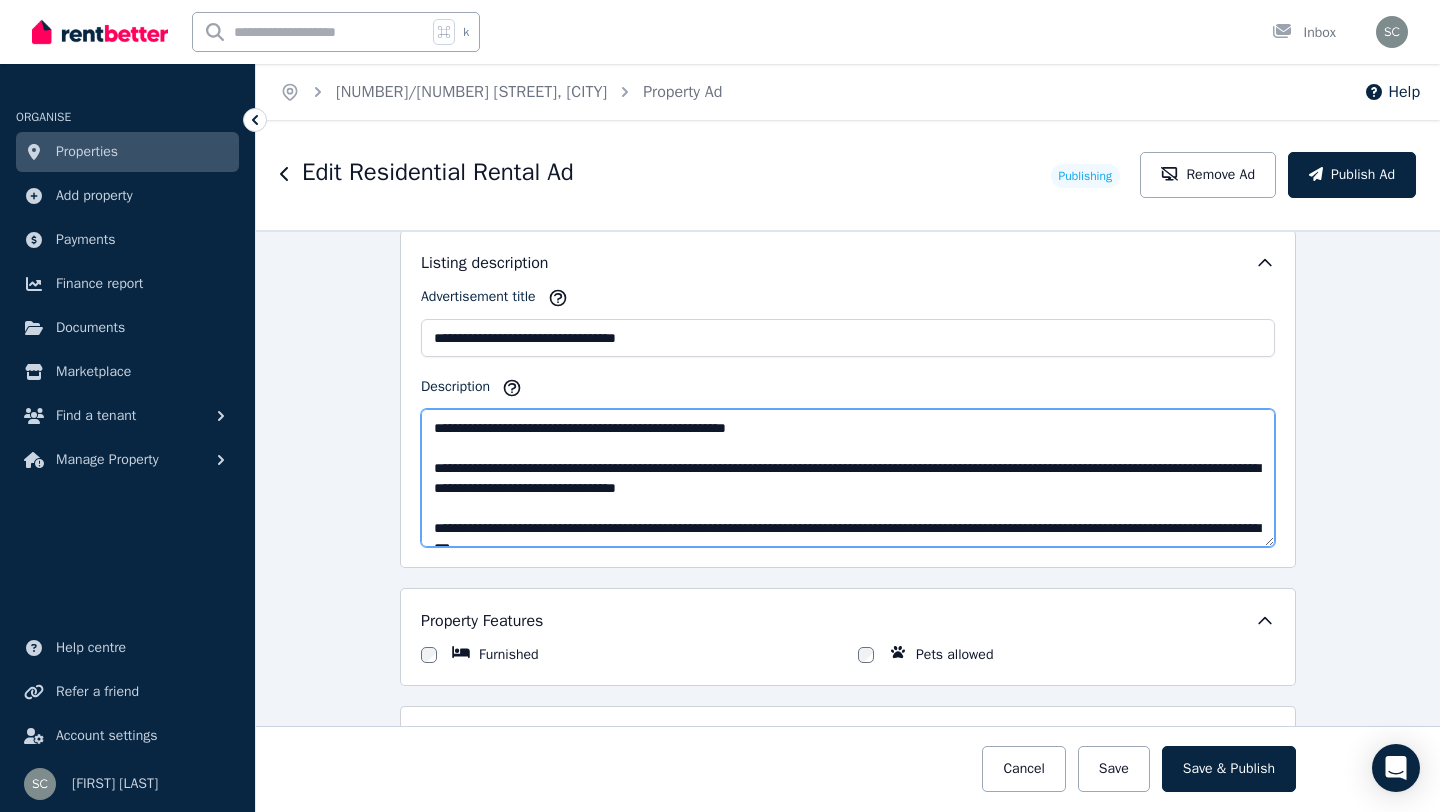 click on "Description" at bounding box center (848, 478) 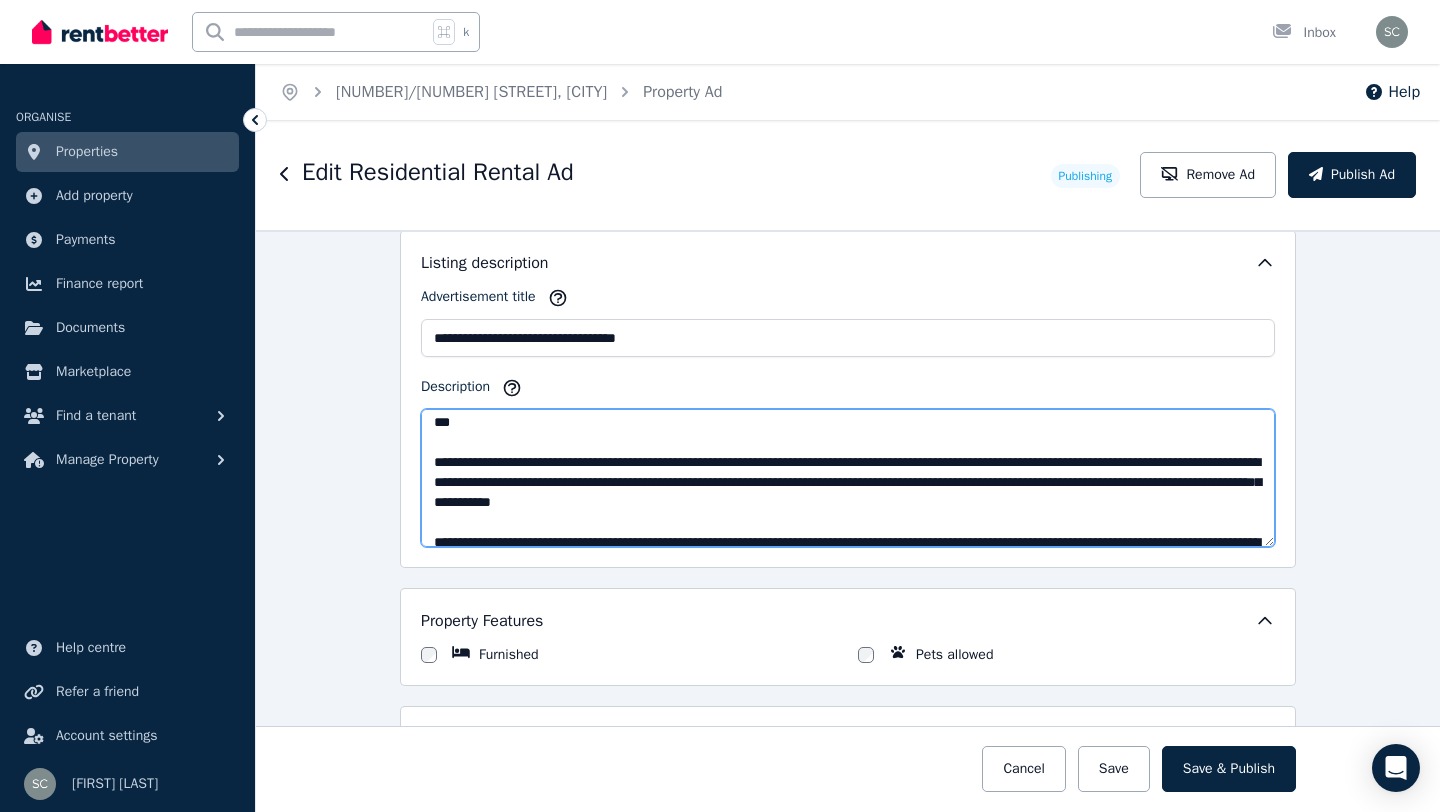 scroll, scrollTop: 0, scrollLeft: 0, axis: both 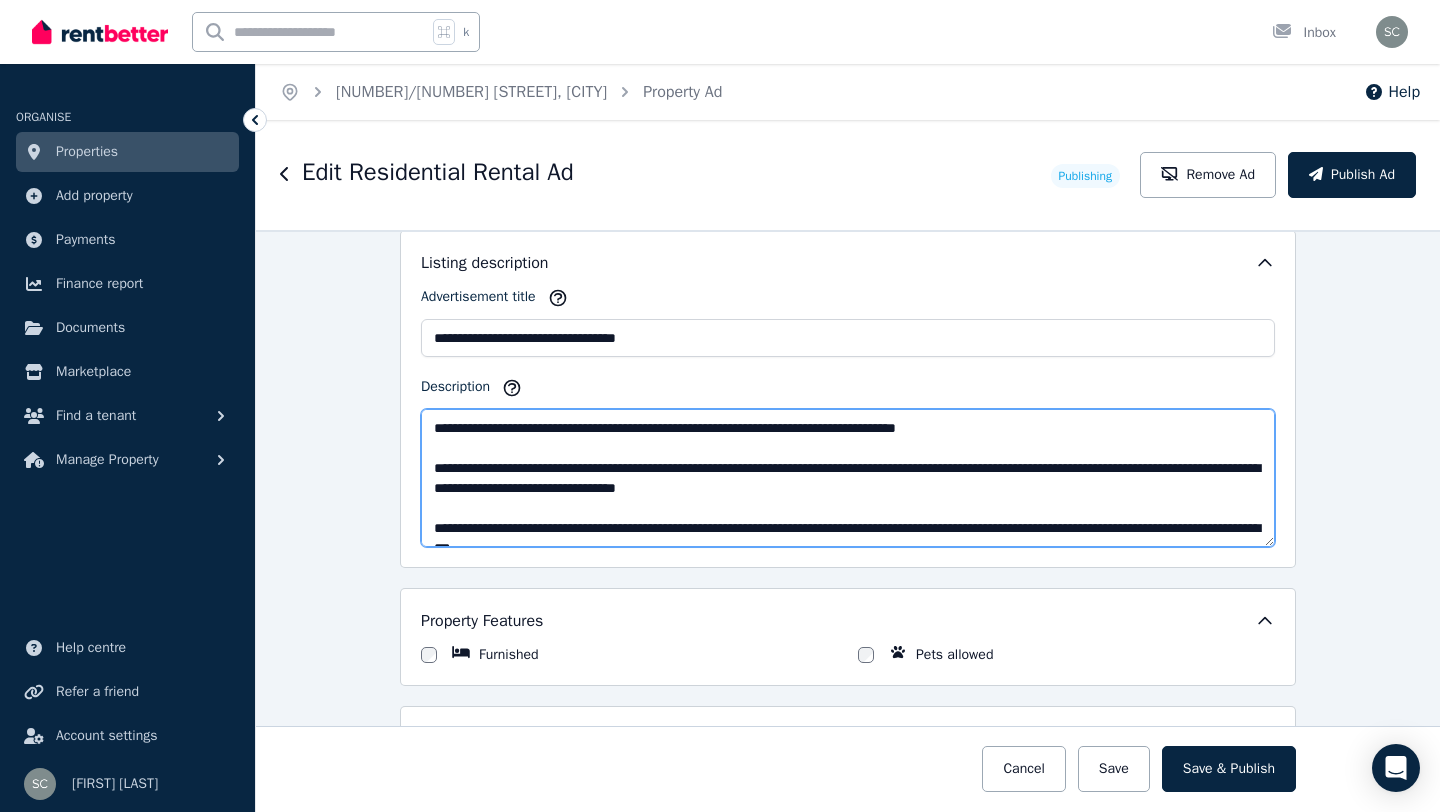 drag, startPoint x: 1054, startPoint y: 426, endPoint x: 421, endPoint y: 427, distance: 633.0008 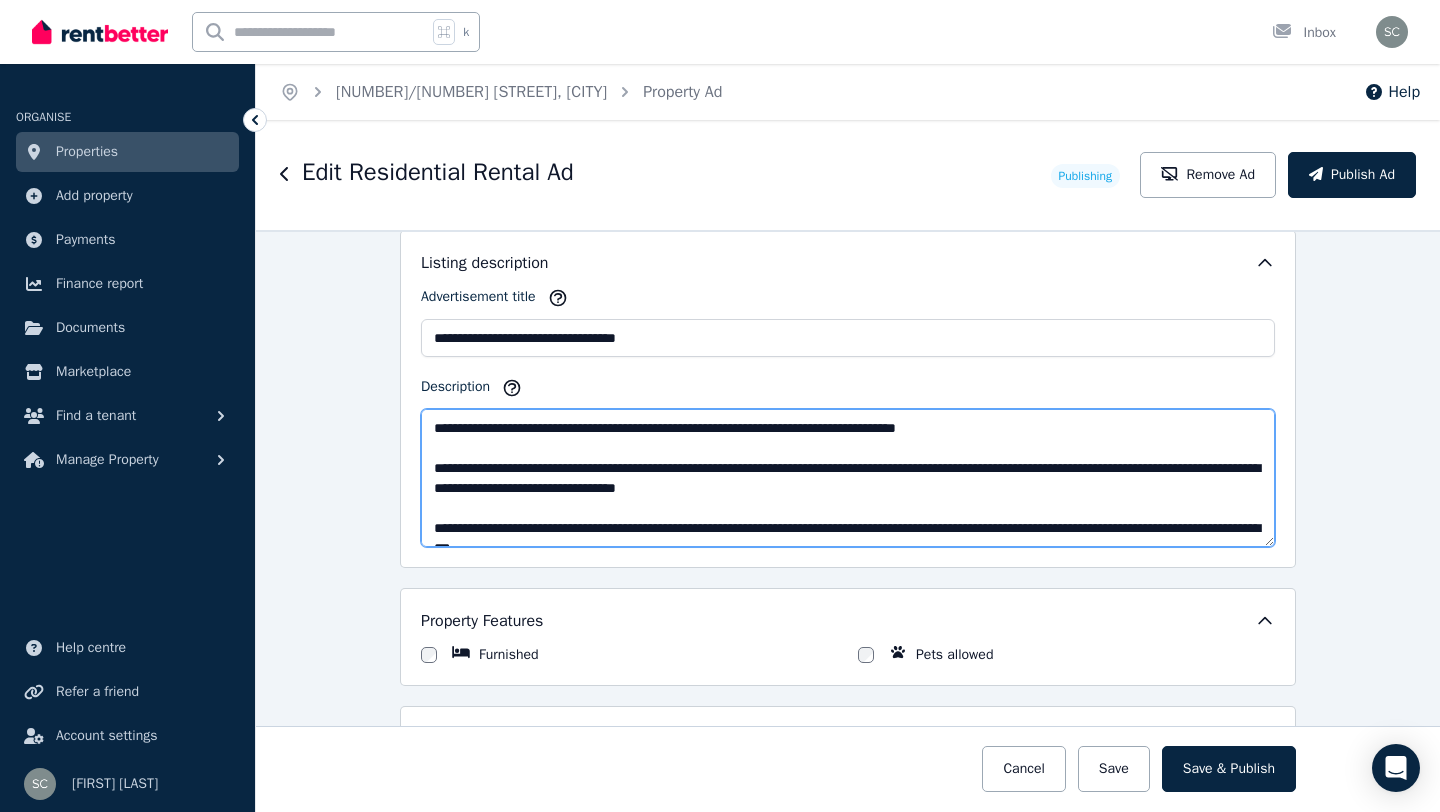 click on "Description" at bounding box center [848, 478] 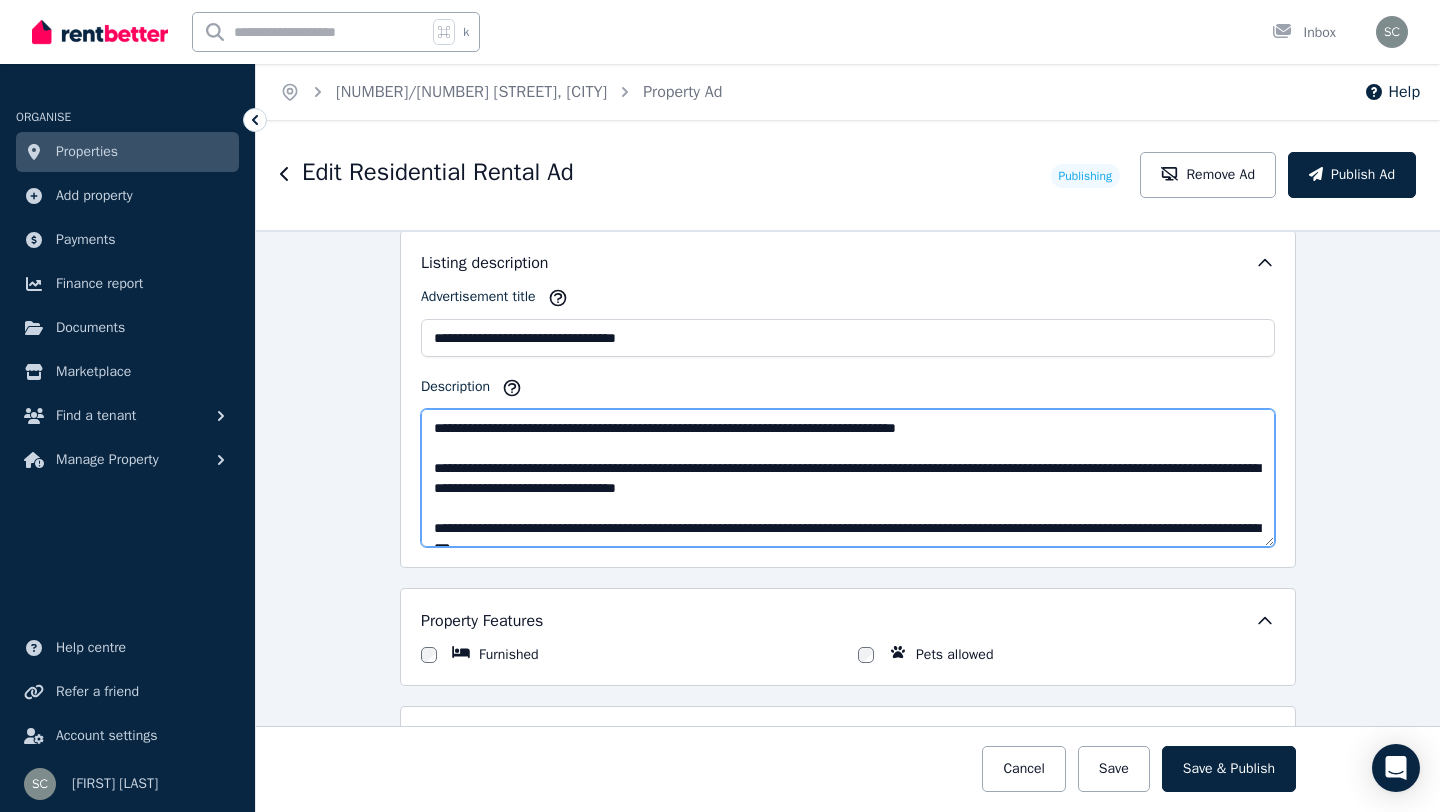click on "Description" at bounding box center [848, 478] 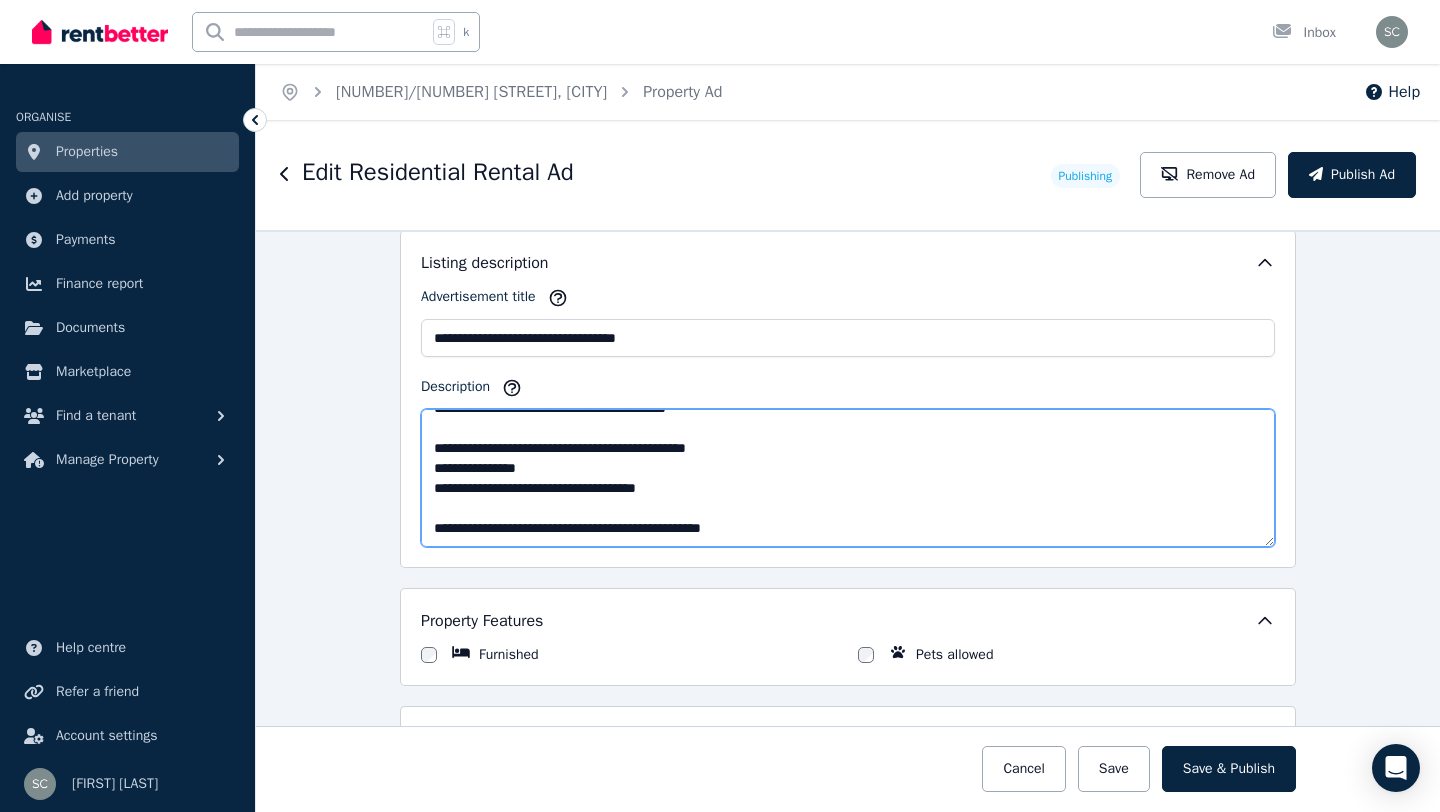scroll, scrollTop: 320, scrollLeft: 0, axis: vertical 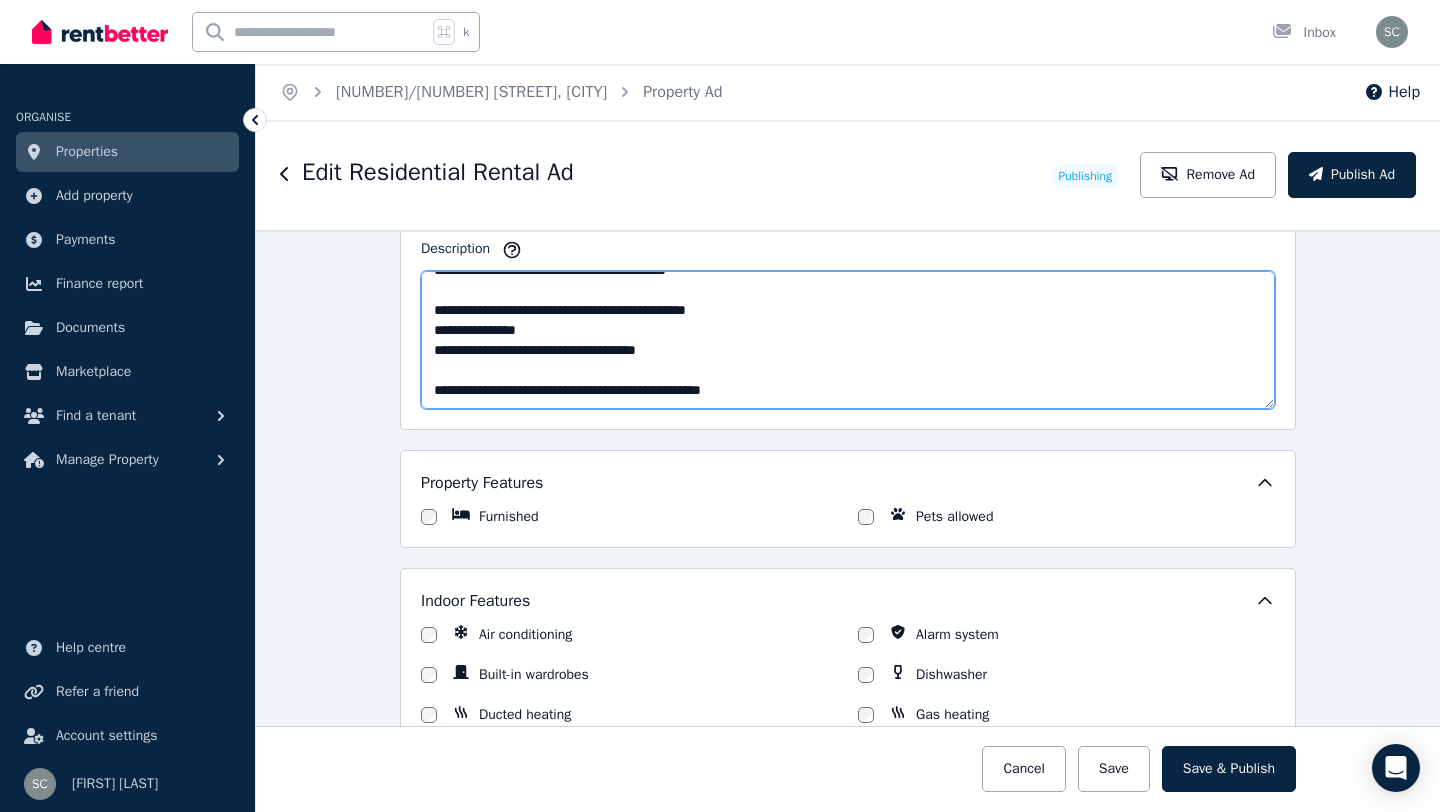 drag, startPoint x: 797, startPoint y: 389, endPoint x: 365, endPoint y: 391, distance: 432.00464 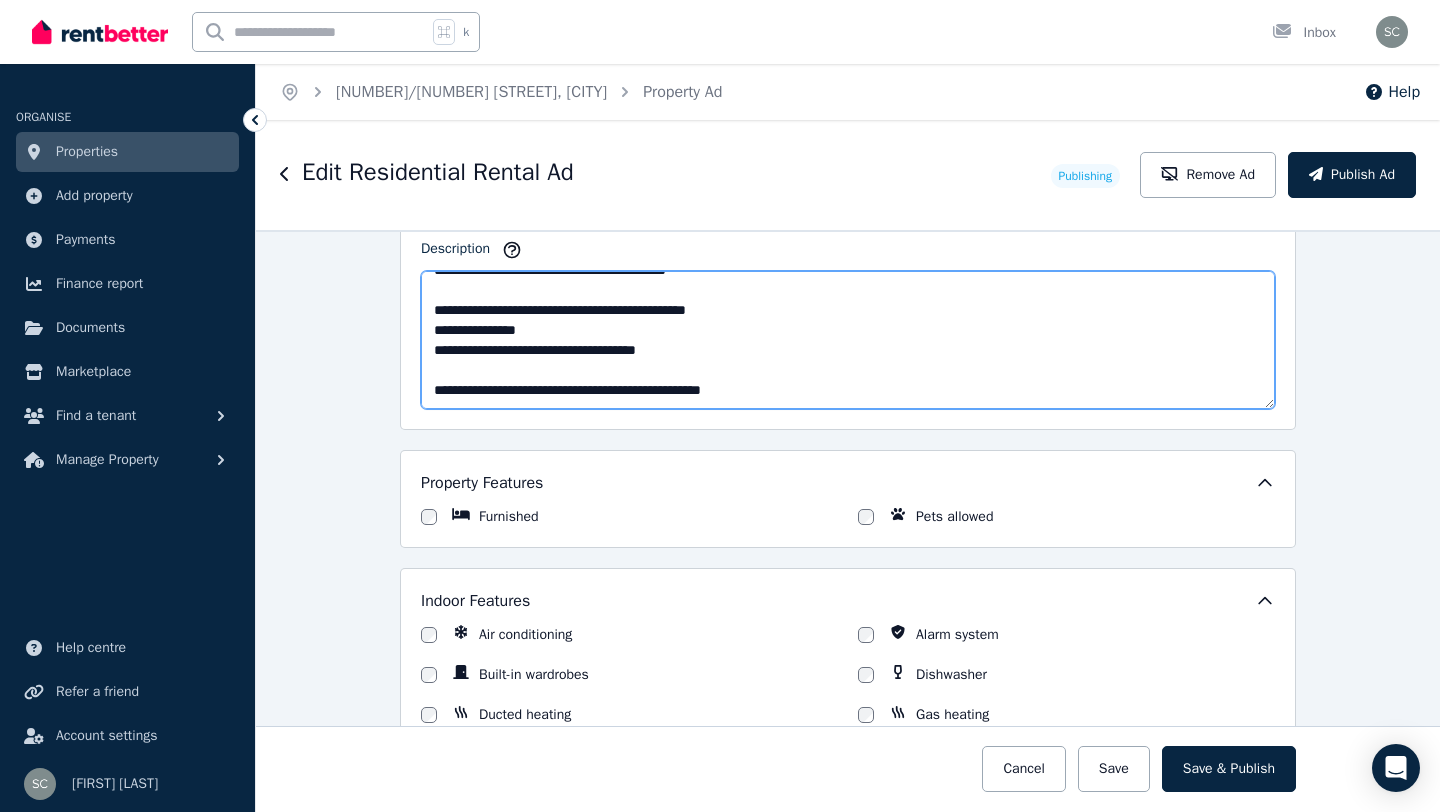 click on "Your ad status Upgrade ad In Review Published Published Property full address Unit number [NUMBER] Street Number [NUMBER] Street name [STREET] Suburb [SUBURB] State [STATE] [POSTAL_CODE] [POSTAL_CODE] [POSTAL_CODE] [POSTAL_CODE] [POSTAL_CODE] [POSTAL_CODE] [POSTAL_CODE] [POSTAL_CODE] [POSTAL_CODE] [POSTAL_CODE] [POSTAL_CODE] Property Location Address display [SUBURB] [SUBURB] Lease pricing Available date [DATE] Weekly rent [PRICE] Bond amount [PRICE] Property details Bedrooms [NUMBER] Bathrooms [NUMBER] Parking spaces [NUMBER] Type of parking [TYPE] [TYPE] [TYPE] [TYPE] [TYPE] [TYPE] [TYPE] Property type [TYPE] [TYPE] [TYPE] [TYPE] [TYPE] [TYPE] [TYPE] [TYPE] [TYPE] Land size [NUMBER] sqm Listing description Advertisement title [DESCRIPTION] Description Property Features Furnished Pets allowed Indoor Features Air conditioning Alarm system Built-in wardrobes Dishwasher Ducted heating Gas heating Gym Hydronic heating Indoor spa Intercom Fireplace(s) Split-system heating Outdoor Features Balcony Courtyard" at bounding box center [848, 521] 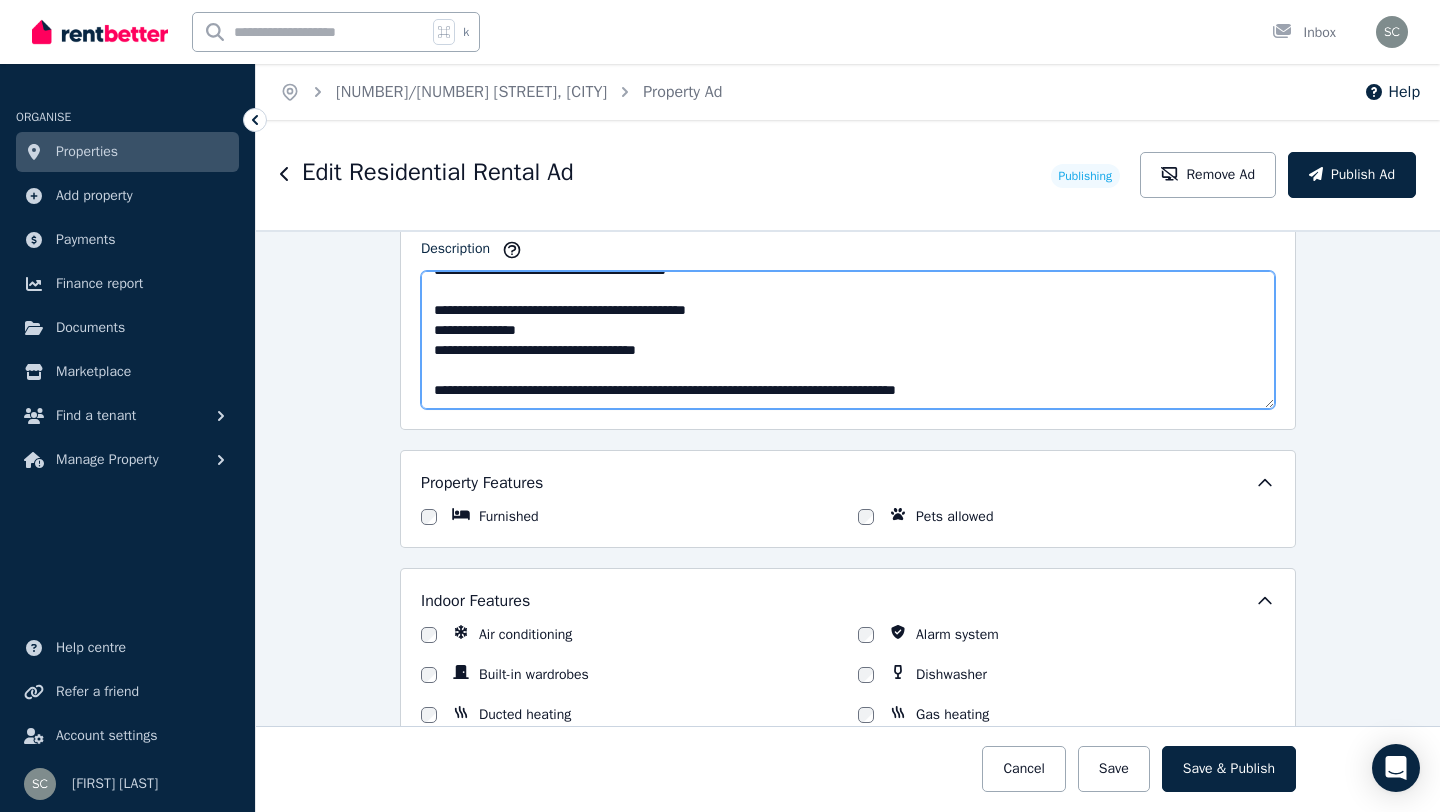 drag, startPoint x: 735, startPoint y: 304, endPoint x: 431, endPoint y: 313, distance: 304.1332 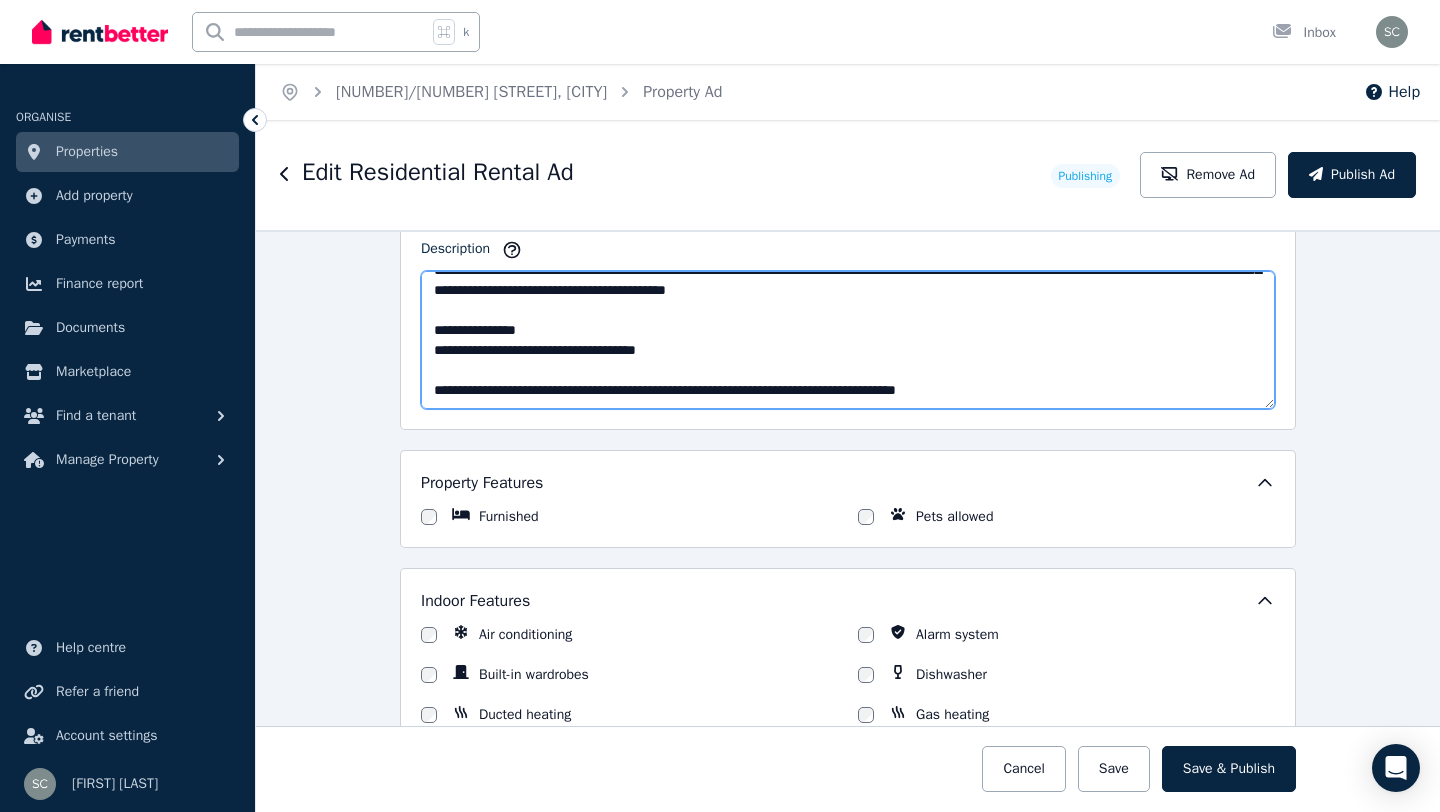 scroll, scrollTop: 300, scrollLeft: 0, axis: vertical 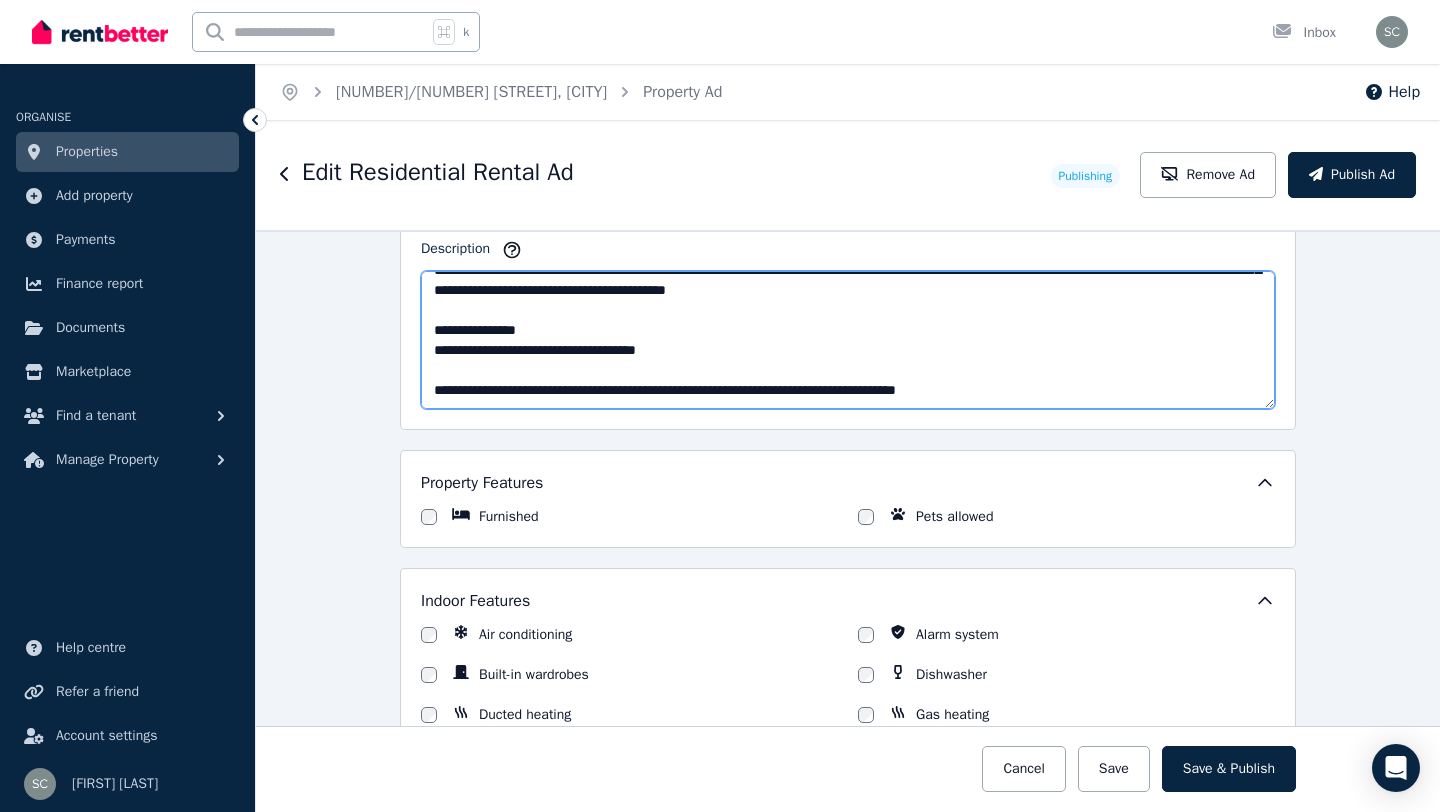 drag, startPoint x: 544, startPoint y: 325, endPoint x: 410, endPoint y: 325, distance: 134 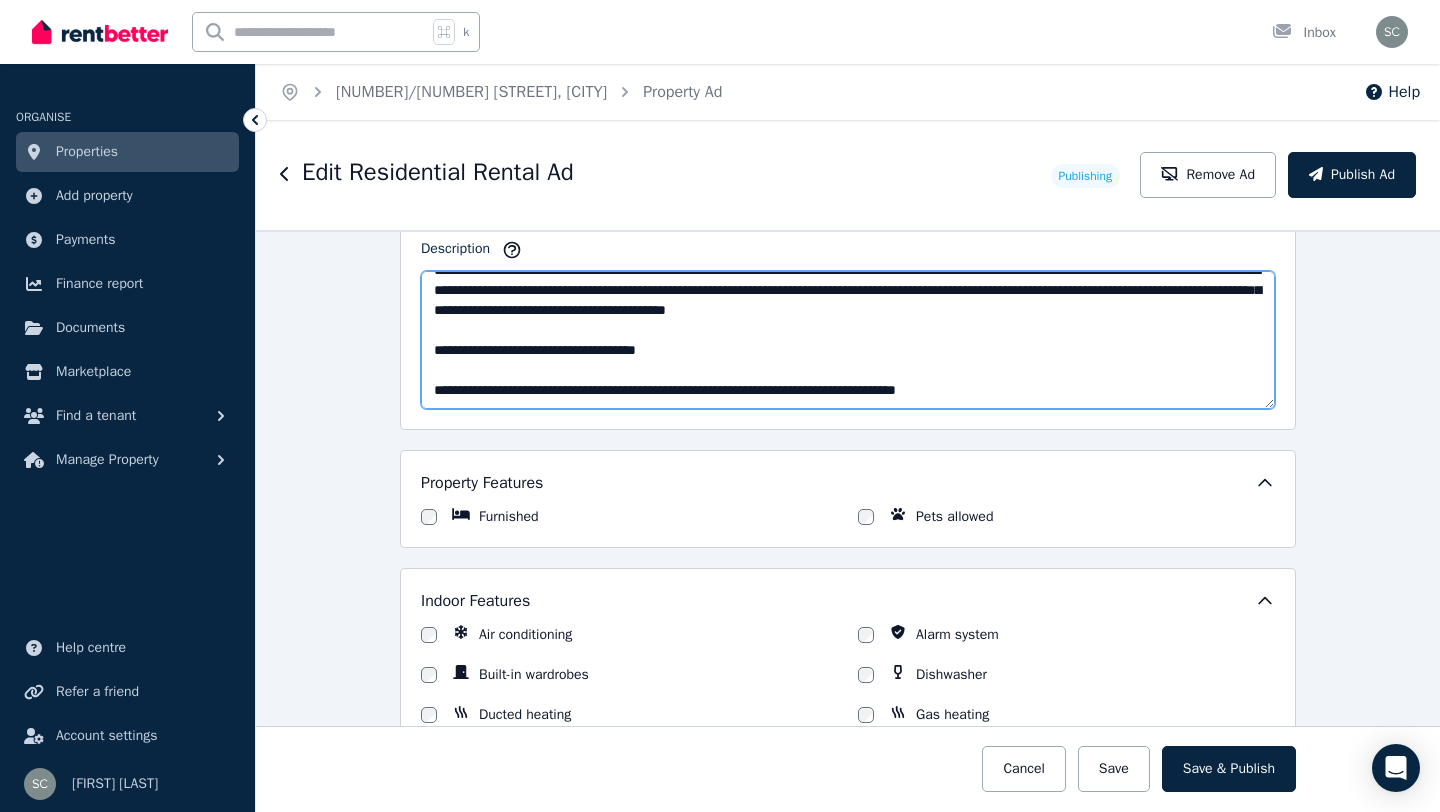 scroll, scrollTop: 280, scrollLeft: 0, axis: vertical 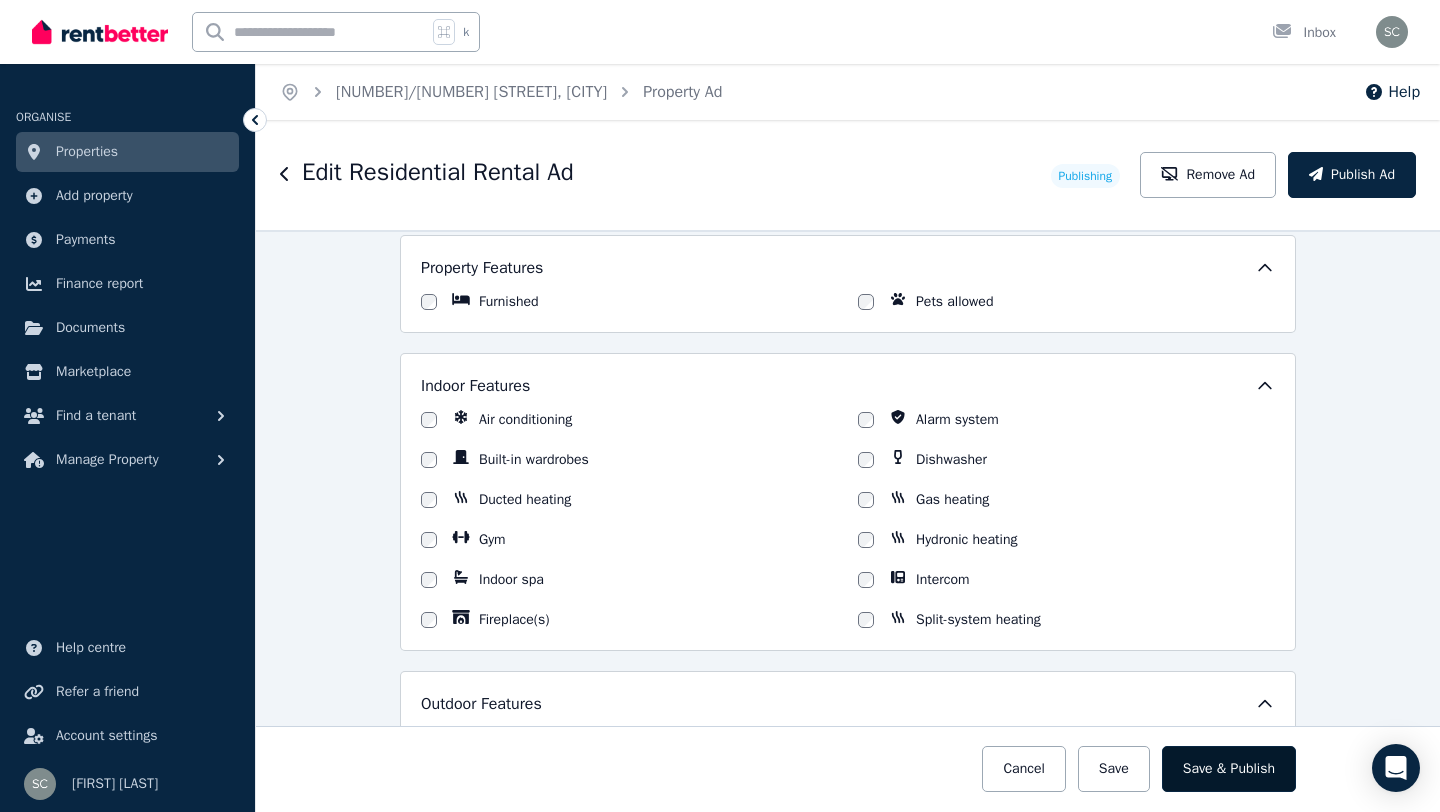 type on "**********" 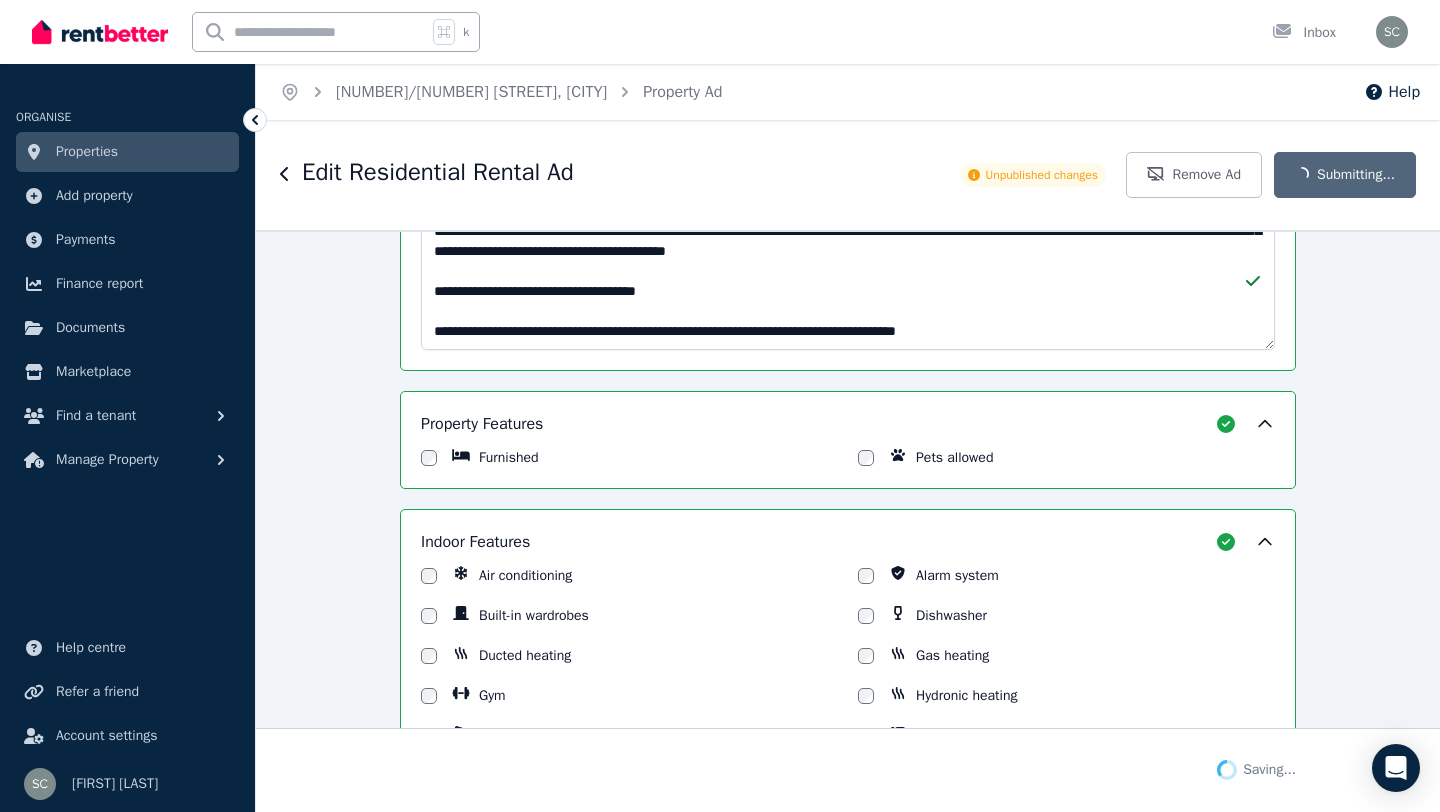 scroll, scrollTop: 1775, scrollLeft: 0, axis: vertical 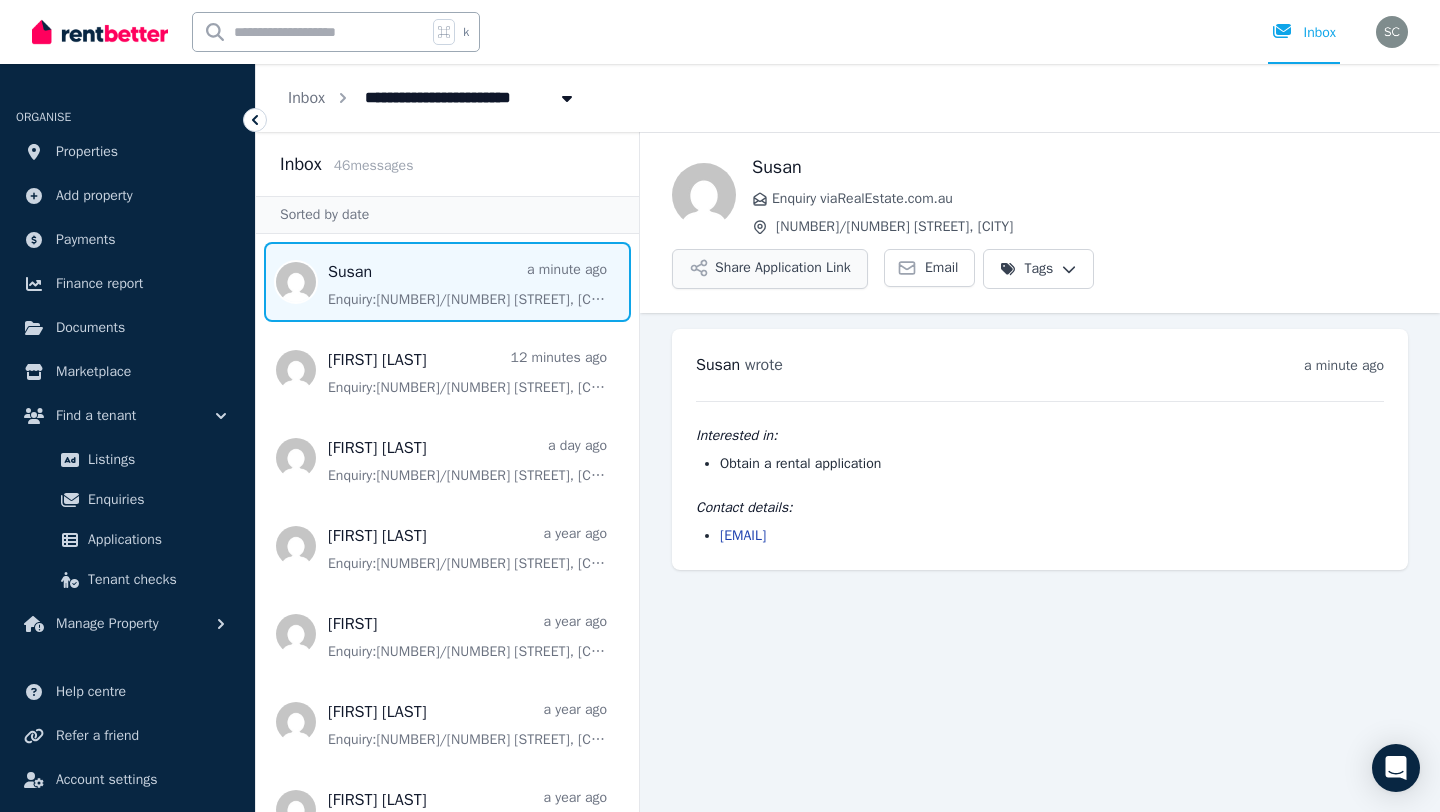 click on "Share Application Link" at bounding box center (770, 269) 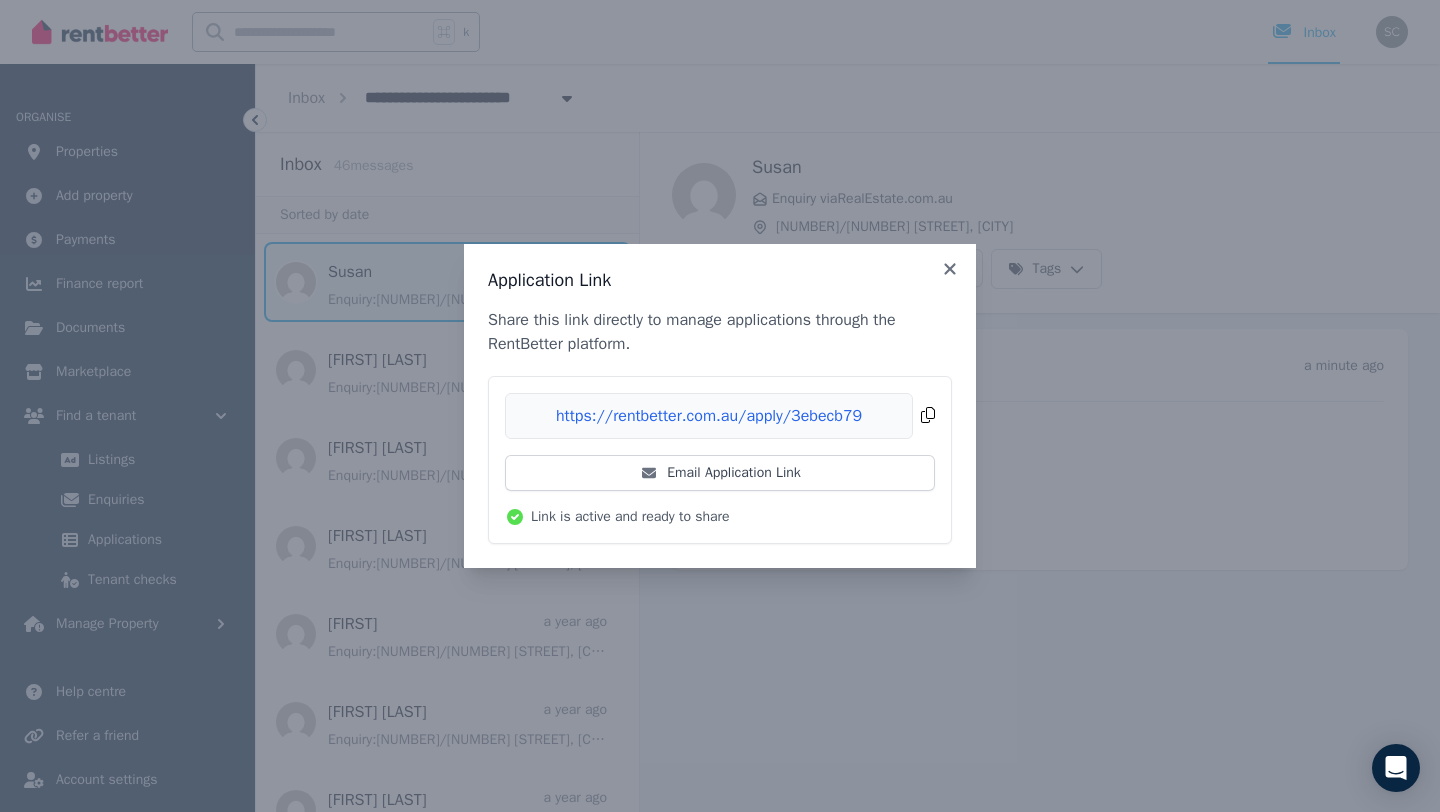 click on "Copied!" at bounding box center [720, 416] 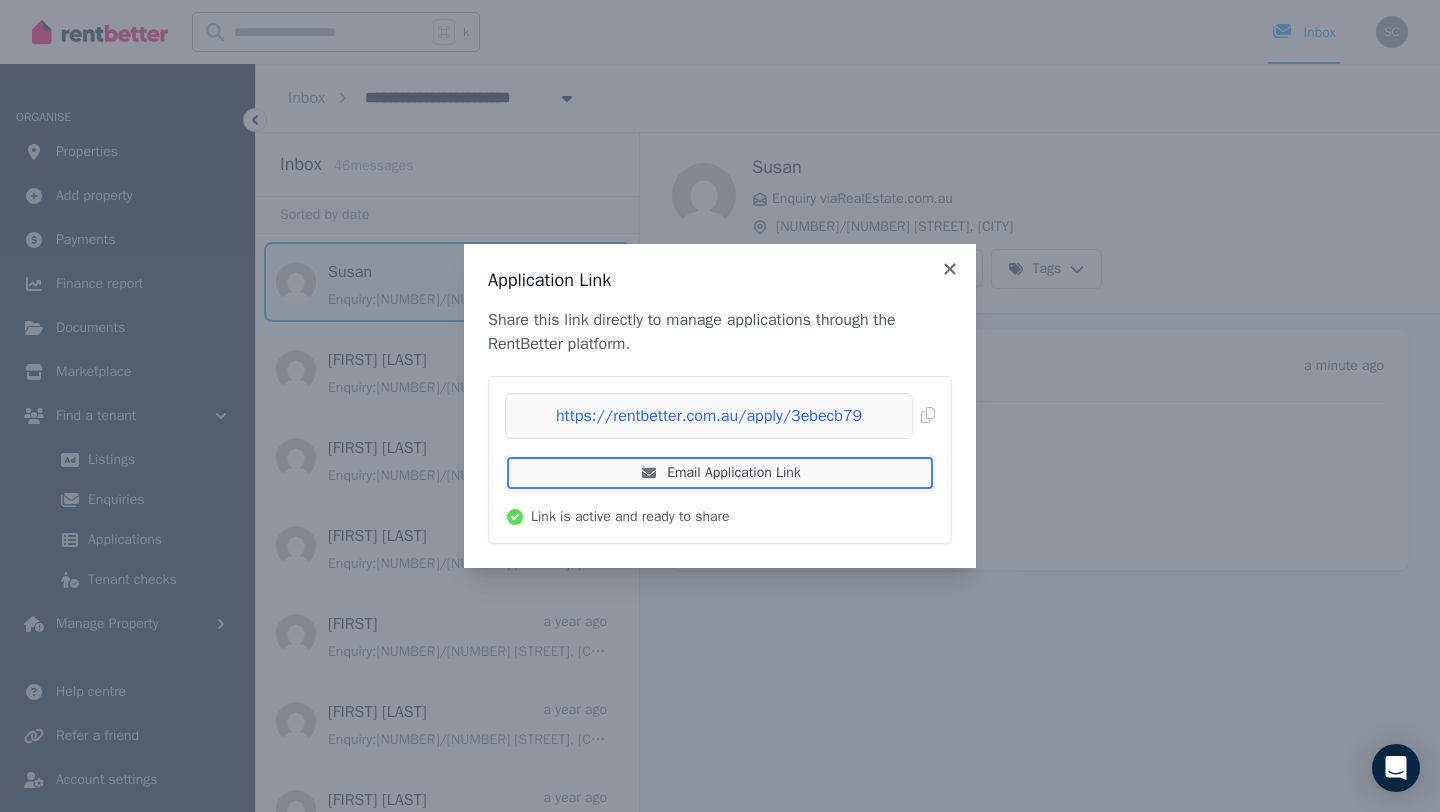 click on "Email Application Link" at bounding box center (720, 473) 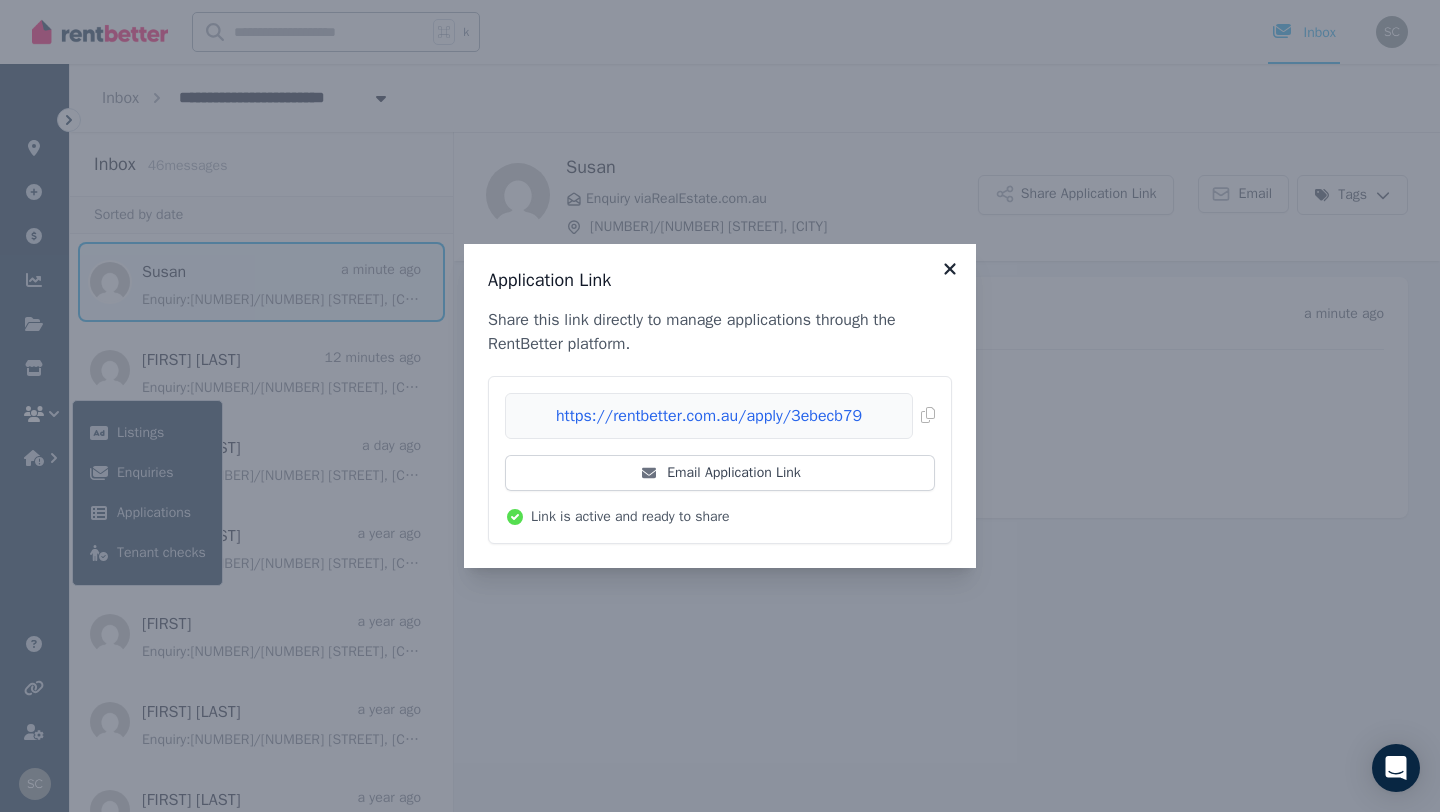 click 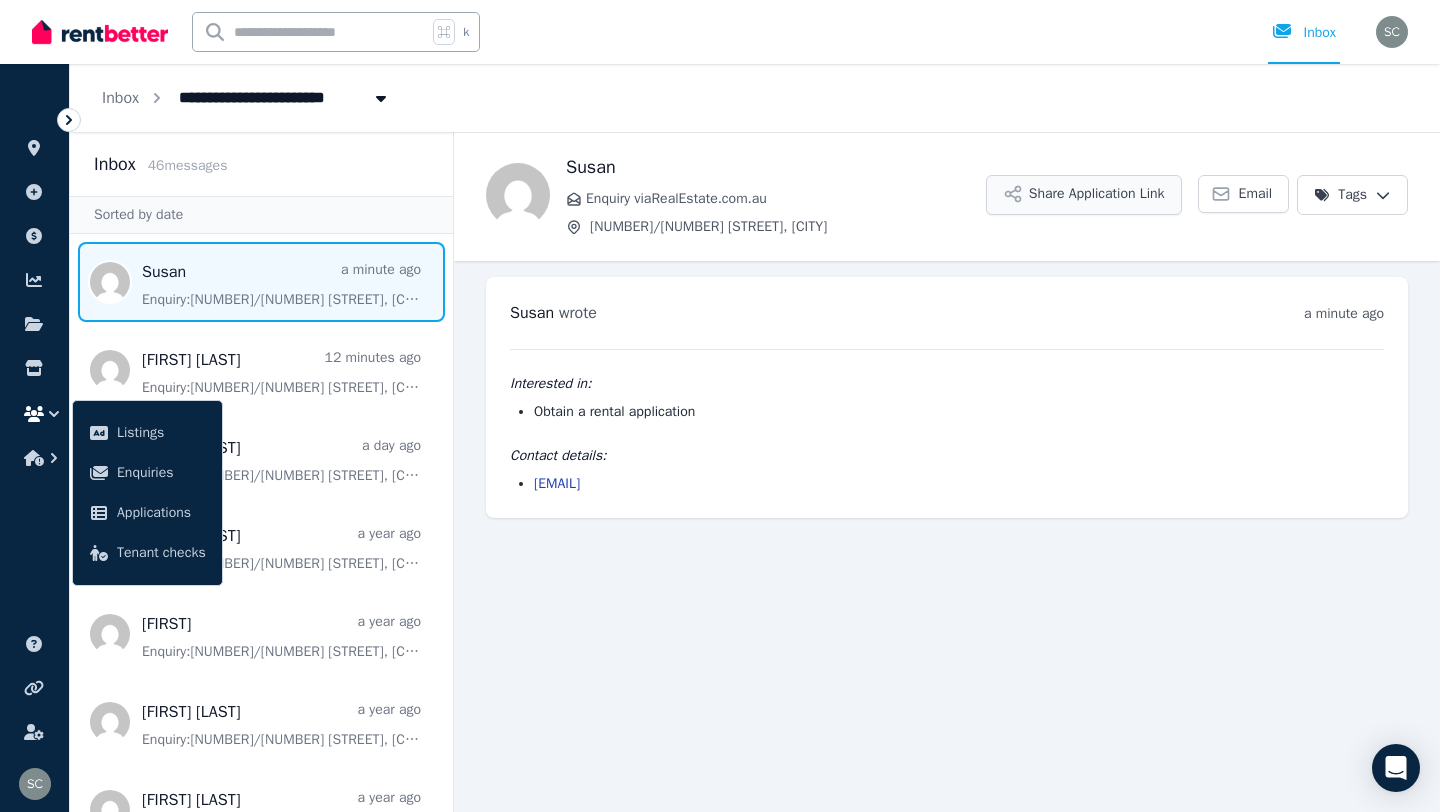 click on "Share Application Link" at bounding box center (1084, 195) 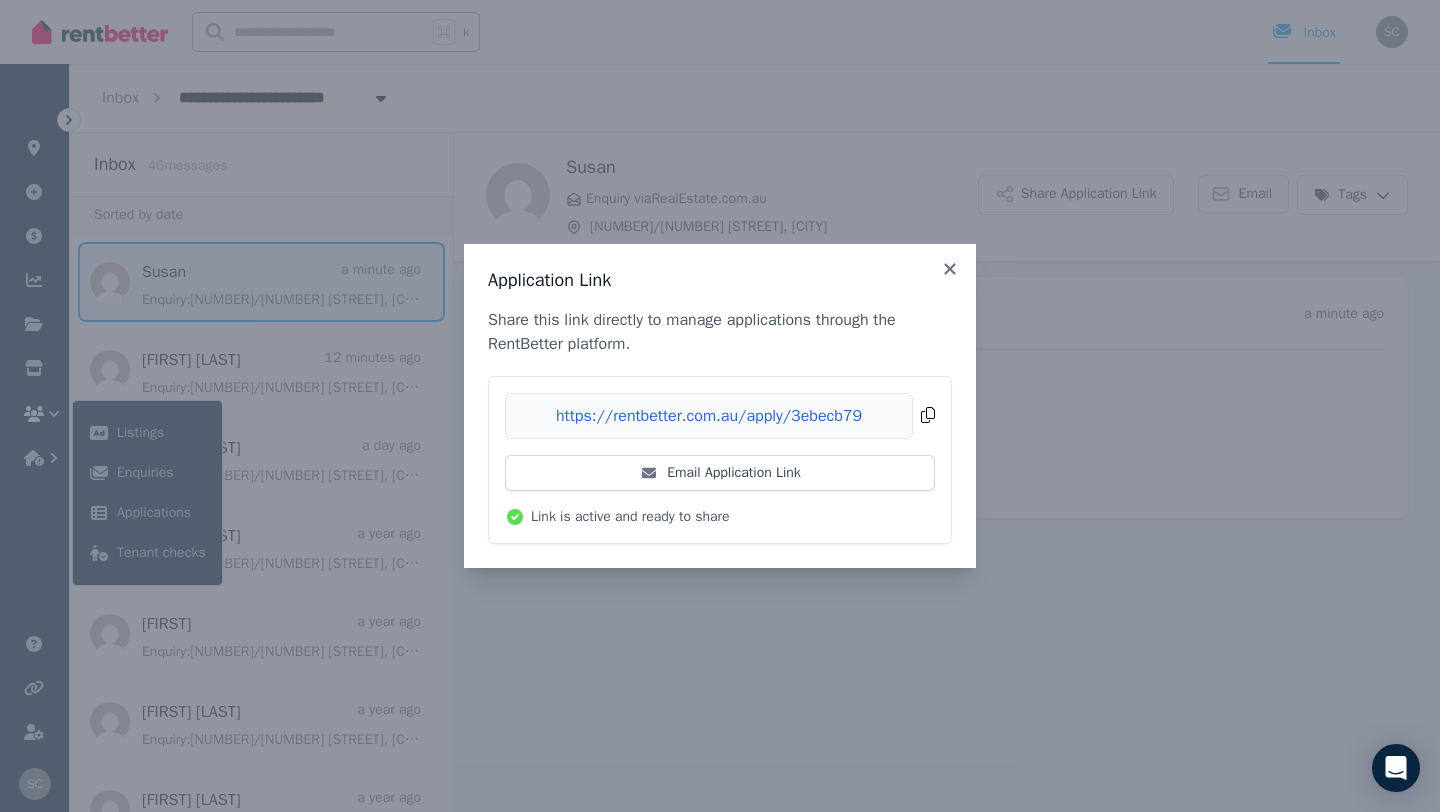 click on "Copied!" at bounding box center (720, 416) 